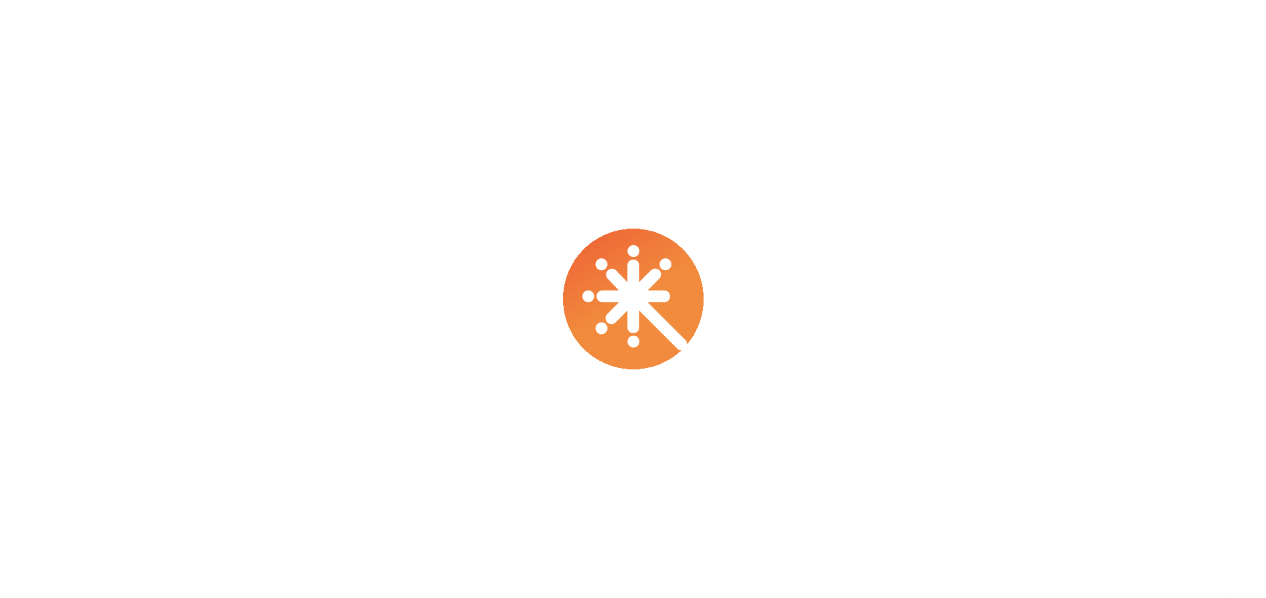 scroll, scrollTop: 0, scrollLeft: 0, axis: both 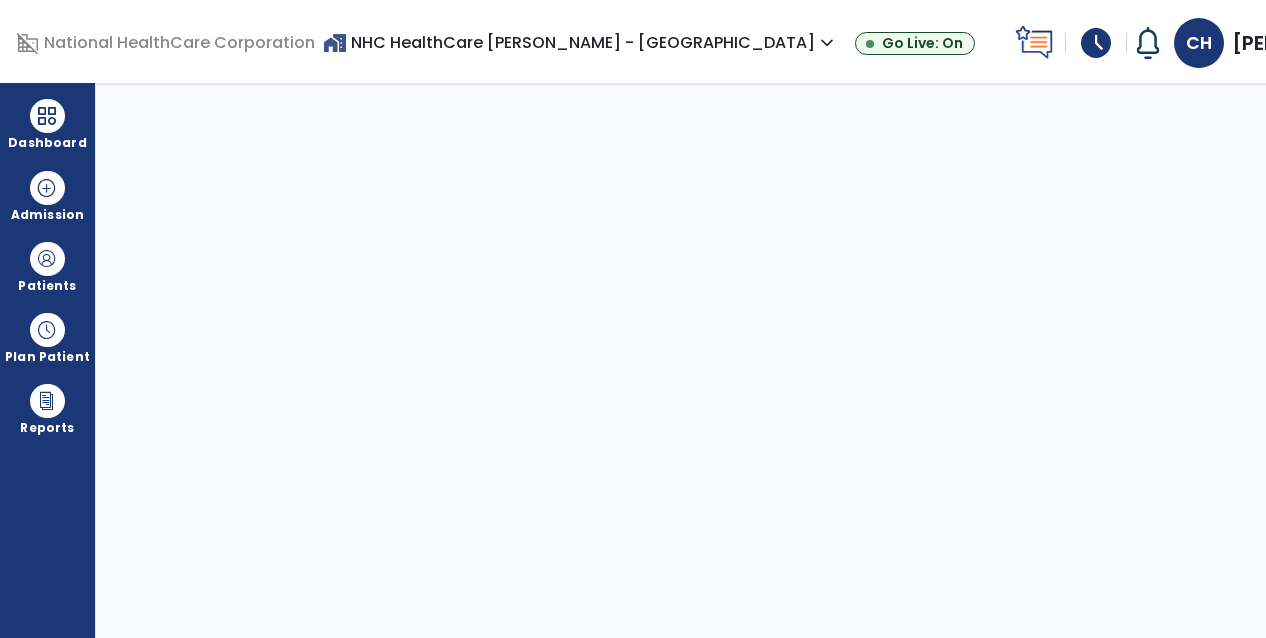 select on "****" 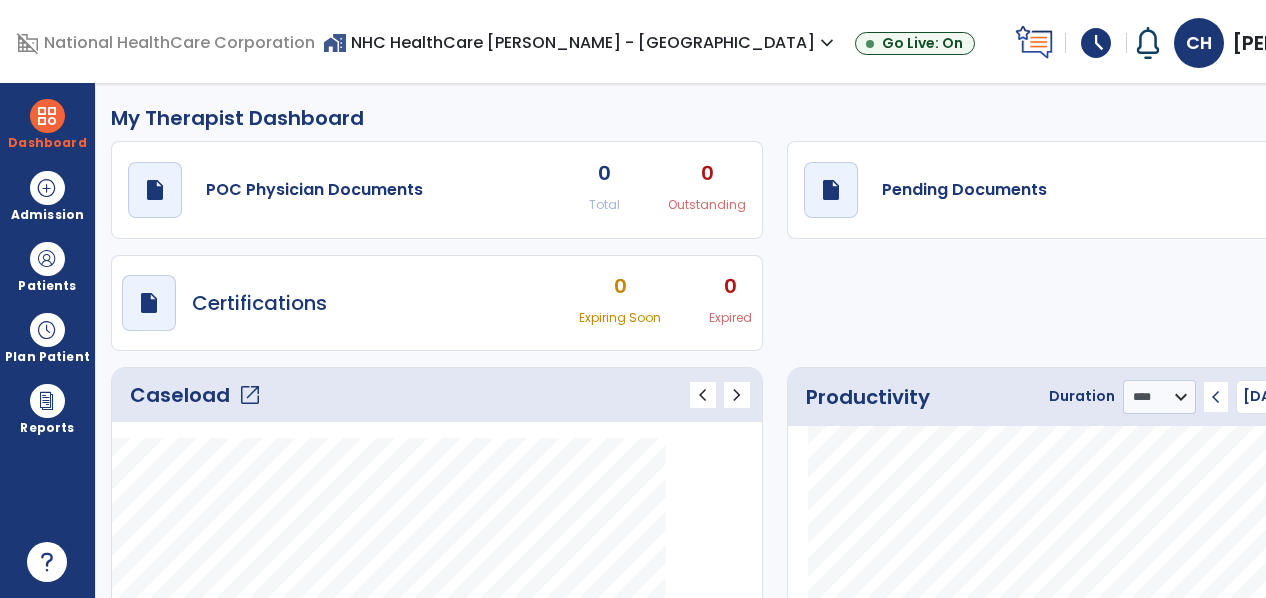 click on "7 Total" 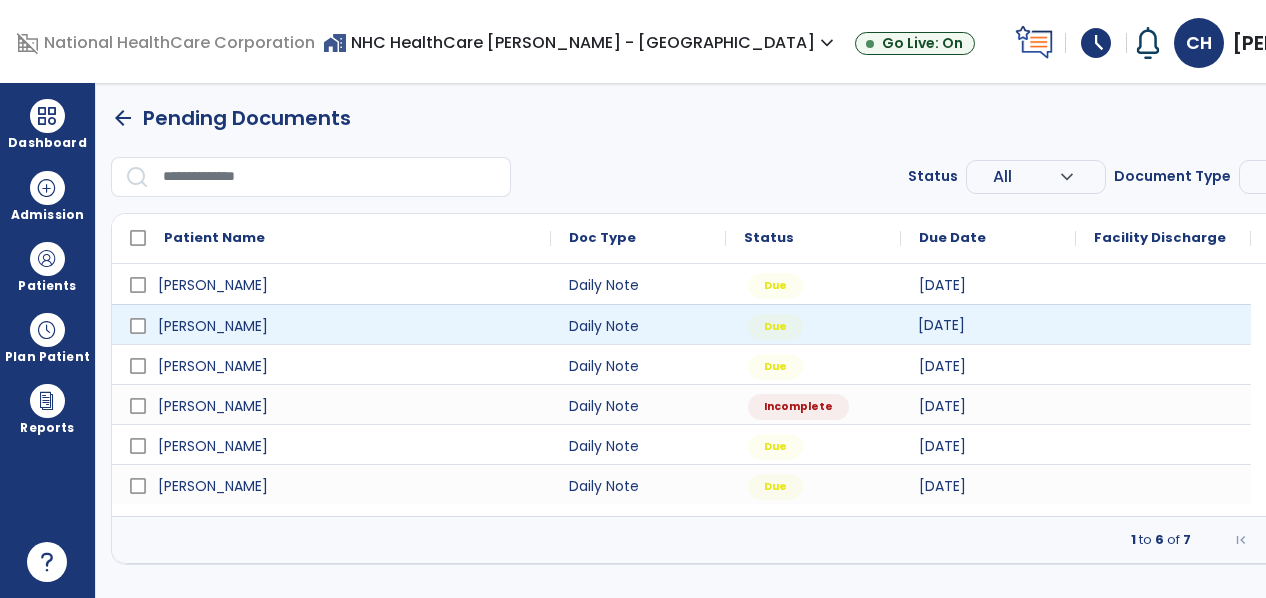 click on "[DATE]" at bounding box center [941, 325] 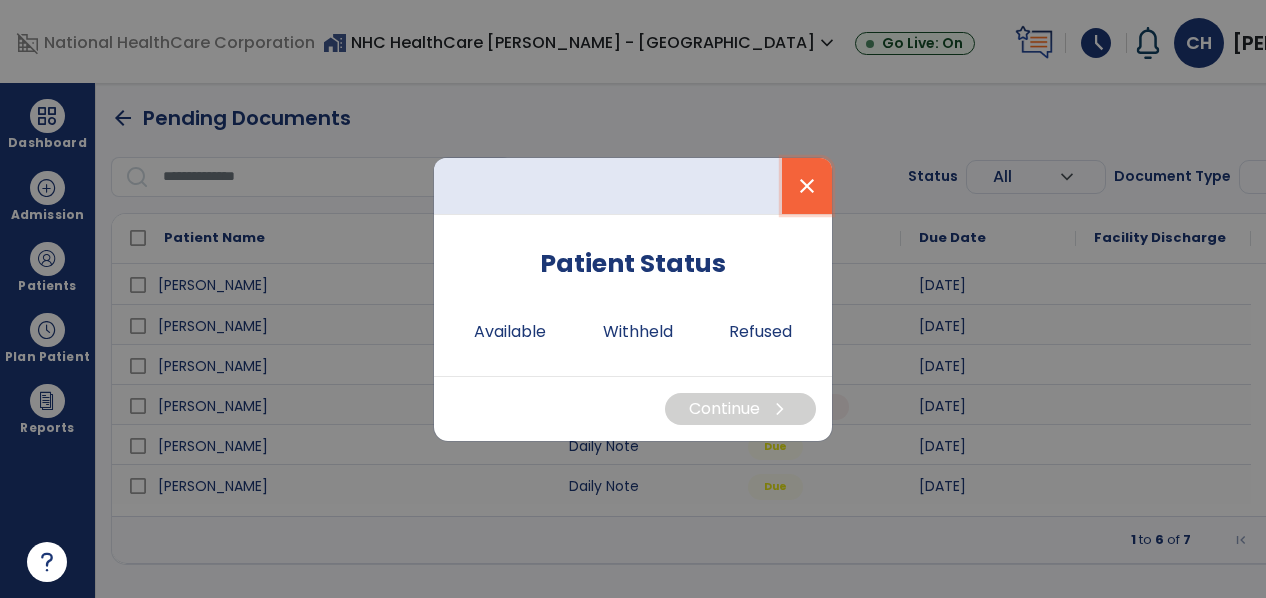 click on "close" at bounding box center [807, 186] 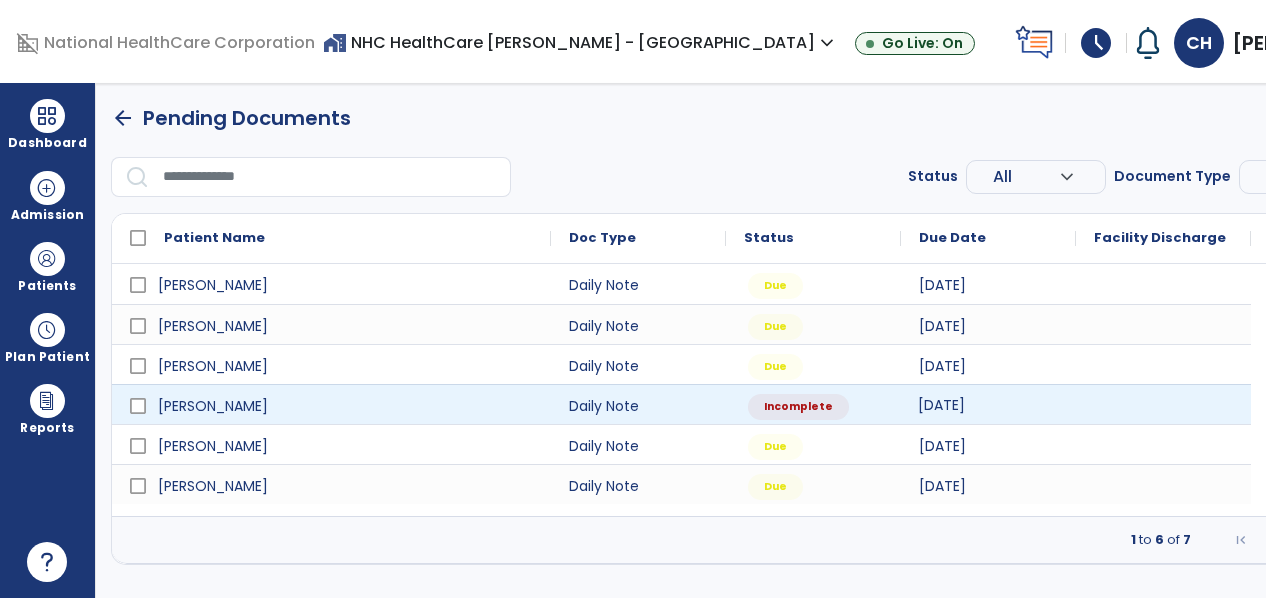 click on "[DATE]" at bounding box center (941, 405) 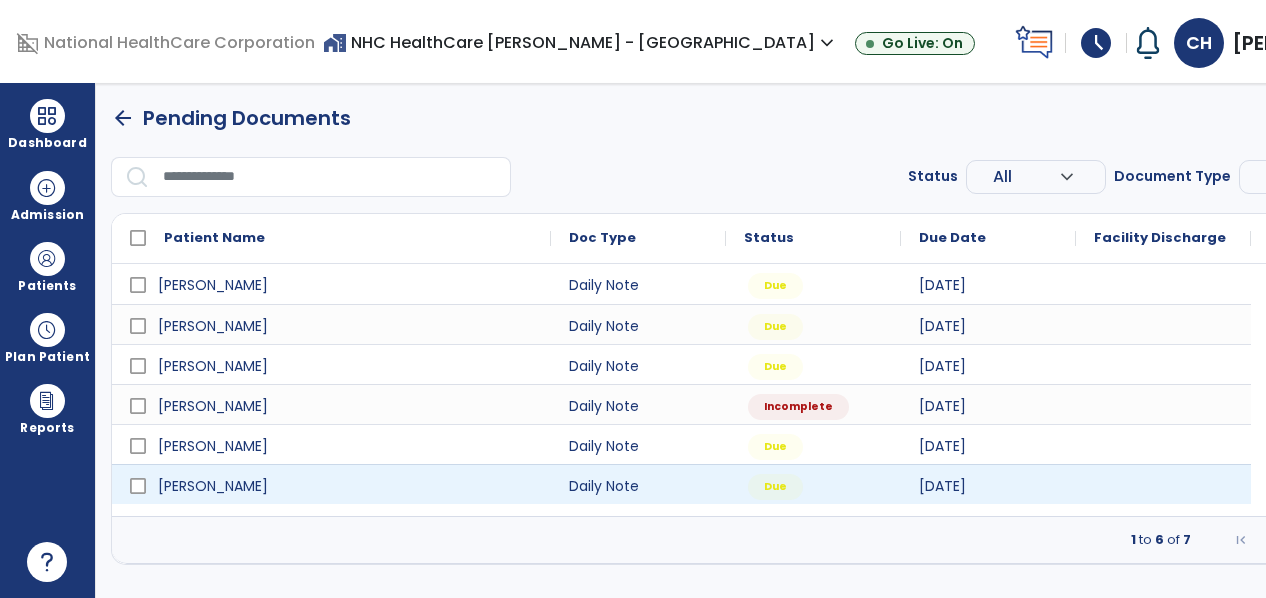 select on "*" 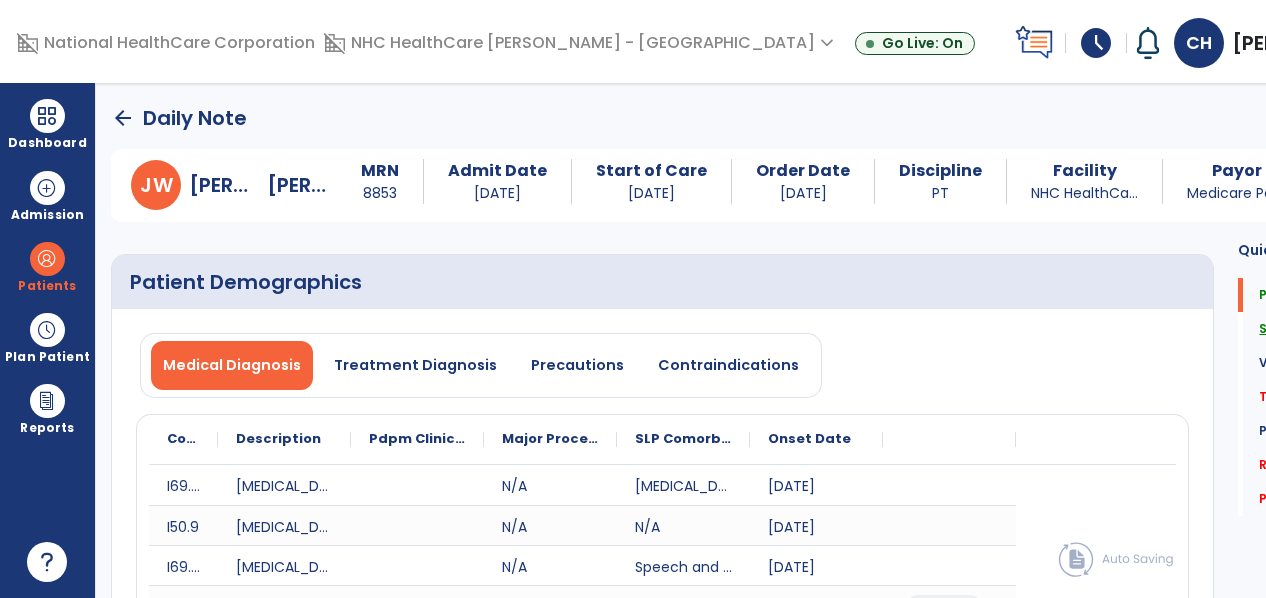 click on "Subjective Assessment" 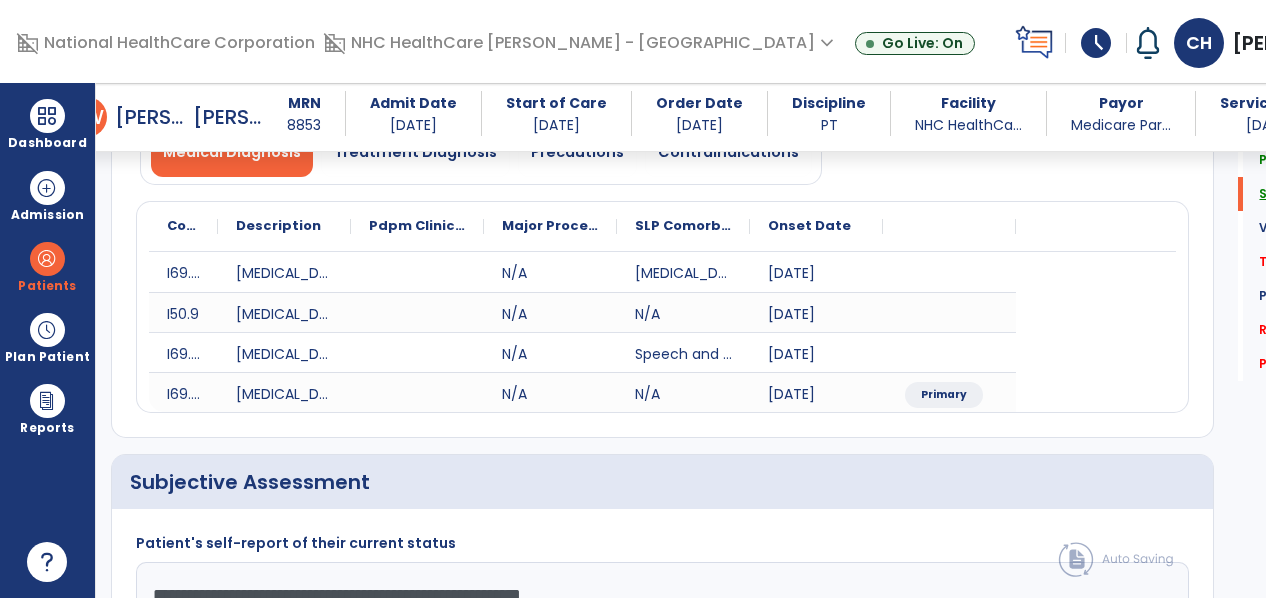 scroll, scrollTop: 466, scrollLeft: 0, axis: vertical 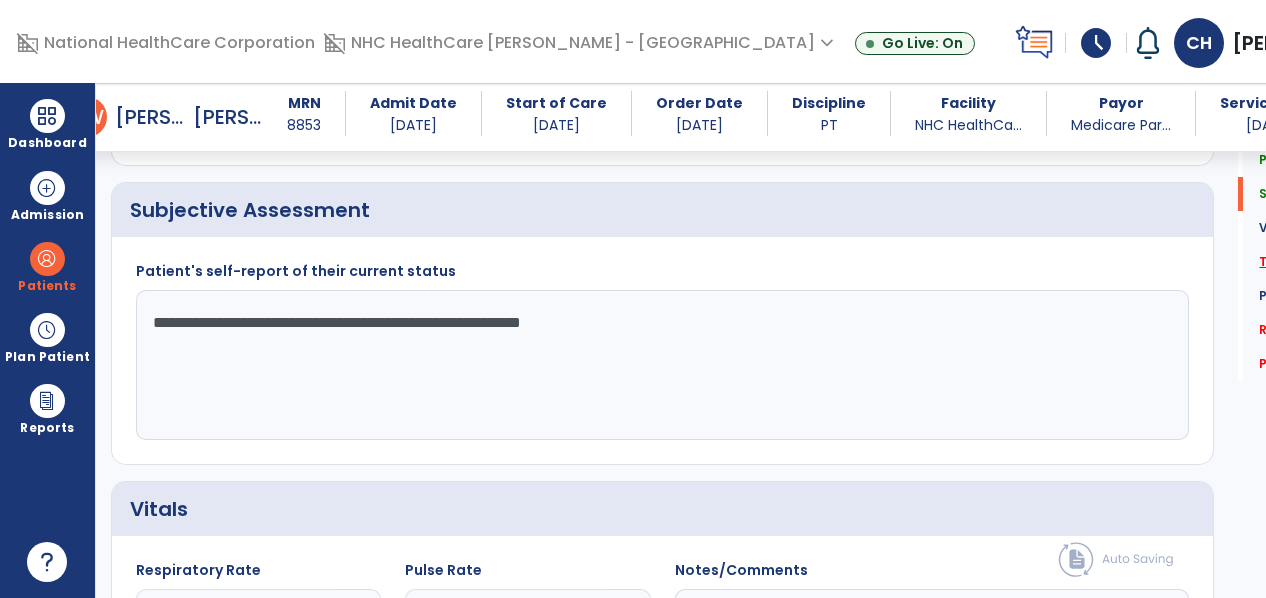 click on "Treatment   *" 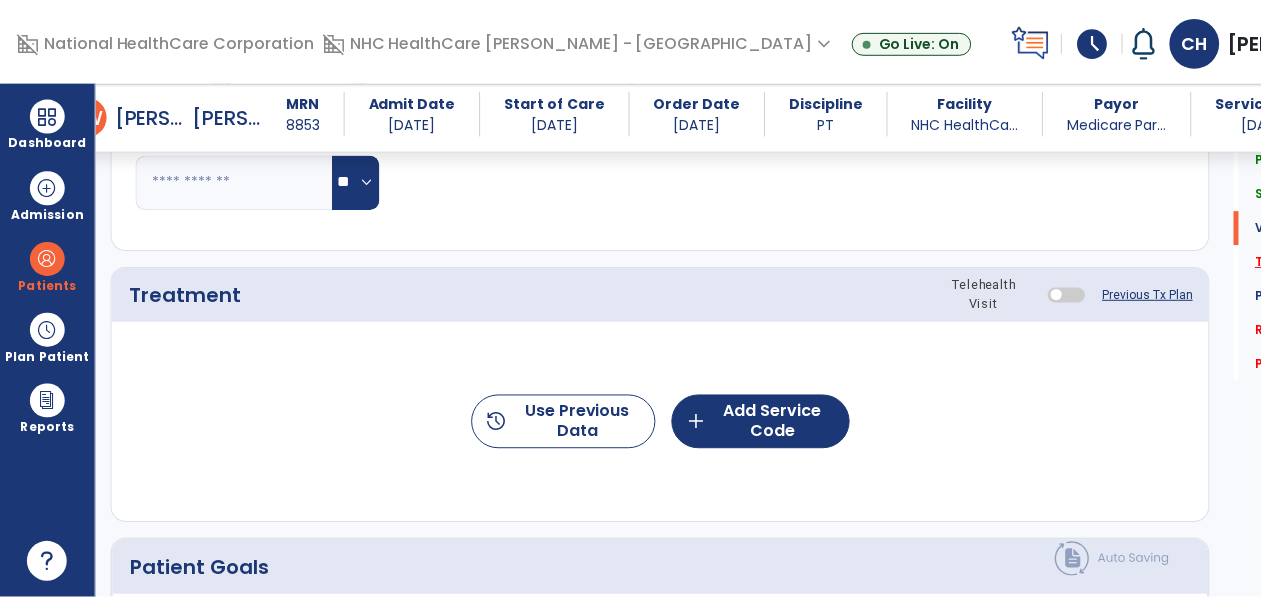 scroll, scrollTop: 1154, scrollLeft: 0, axis: vertical 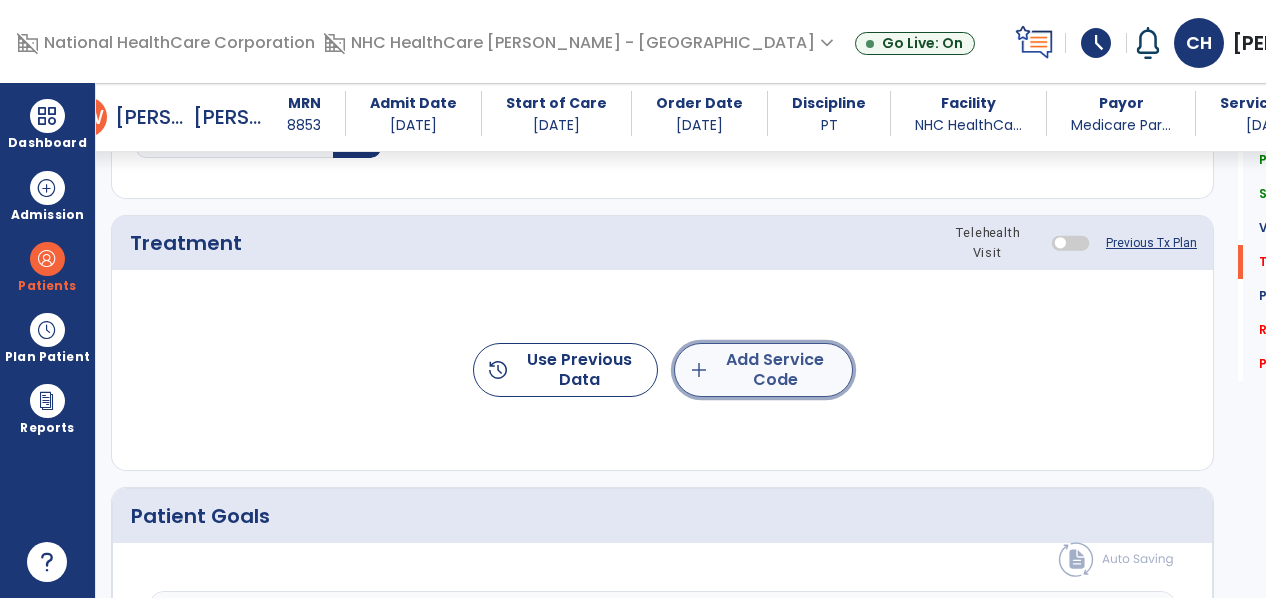 click on "add  Add Service Code" 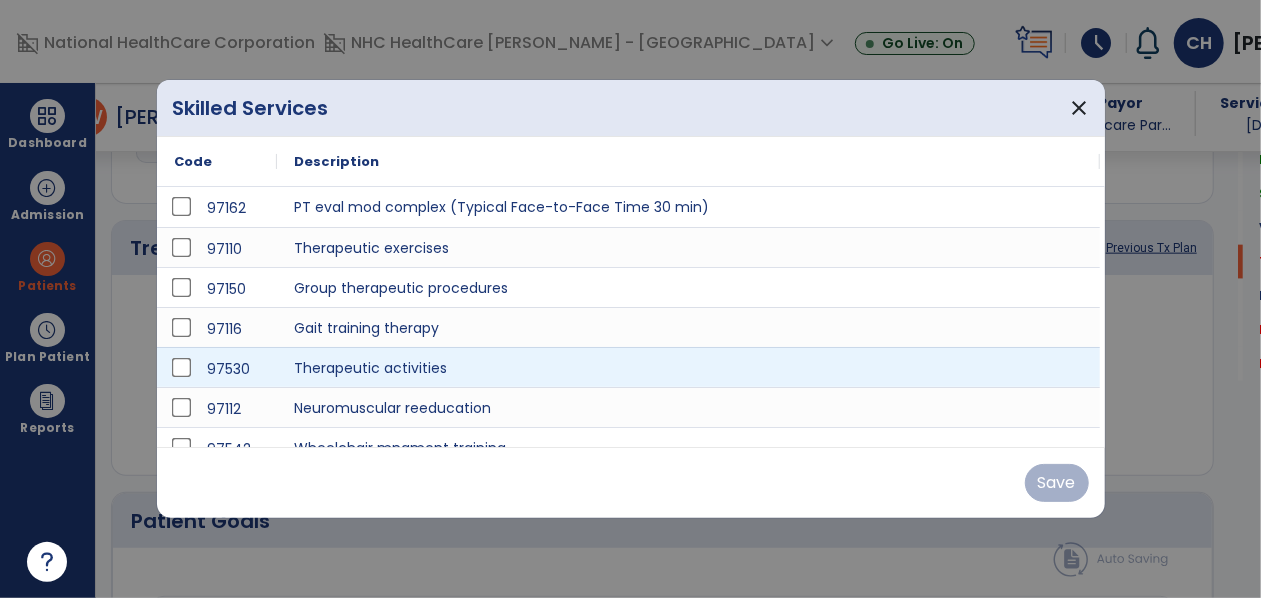 scroll, scrollTop: 1154, scrollLeft: 0, axis: vertical 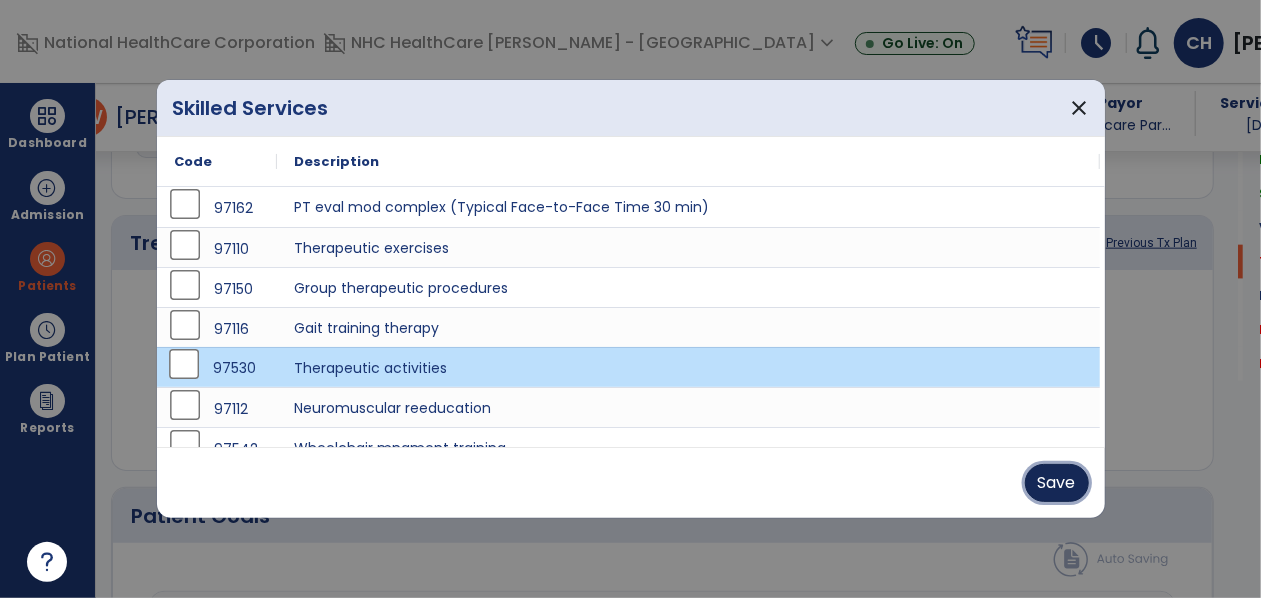 click on "Save" at bounding box center (1057, 483) 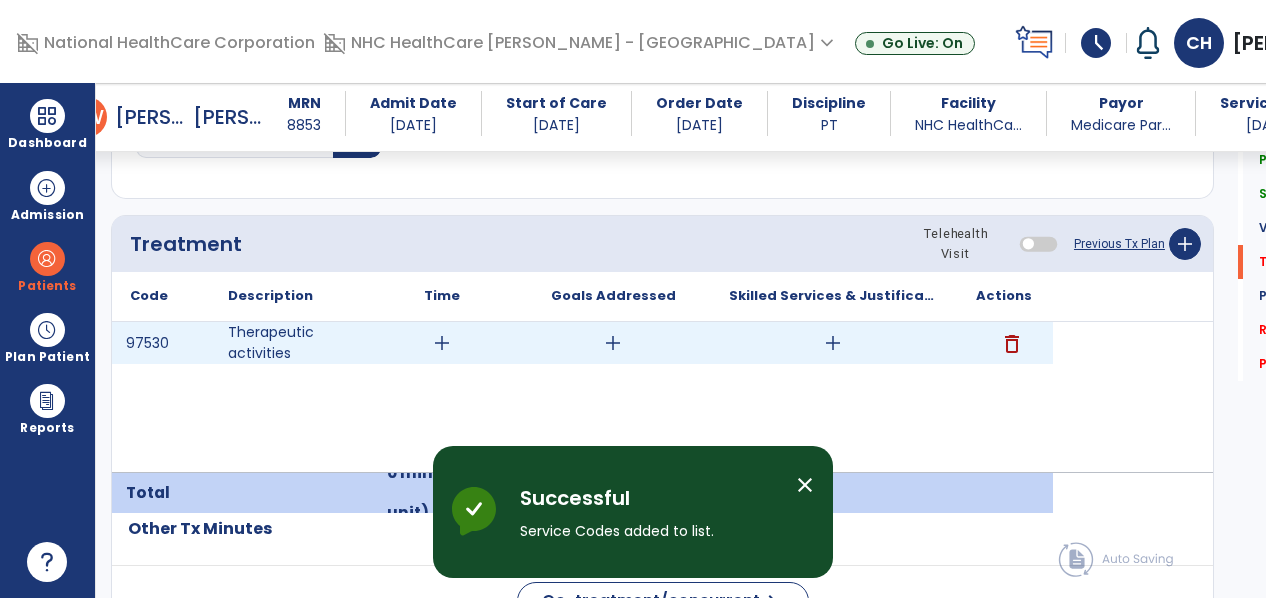 click on "add" at bounding box center (442, 343) 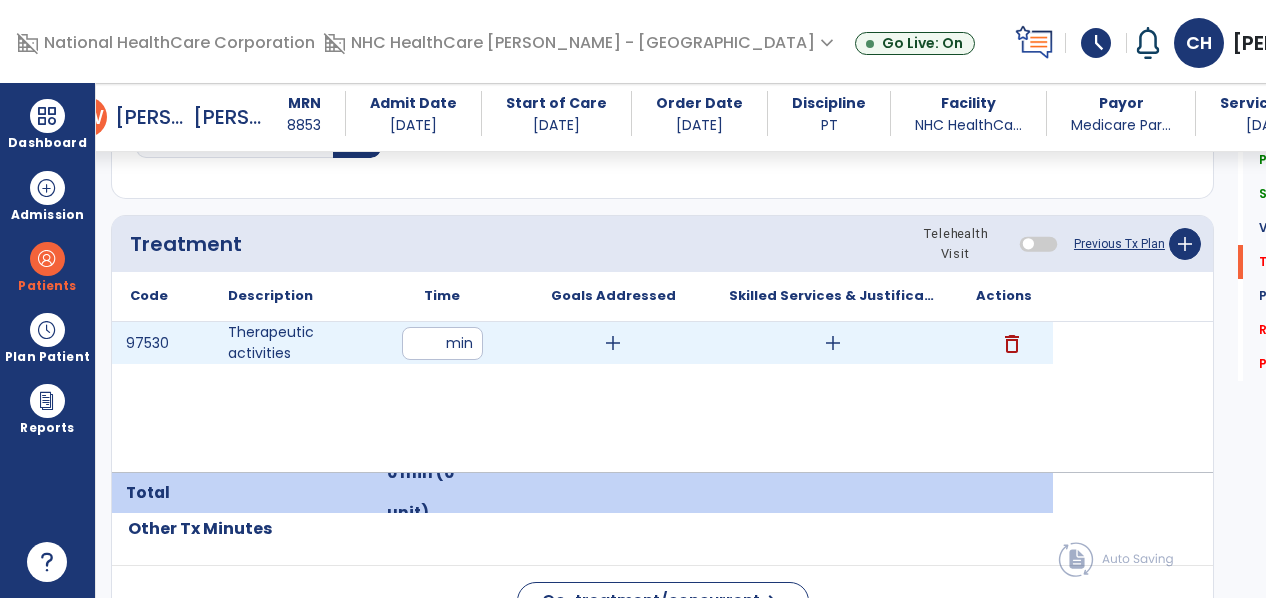 type on "**" 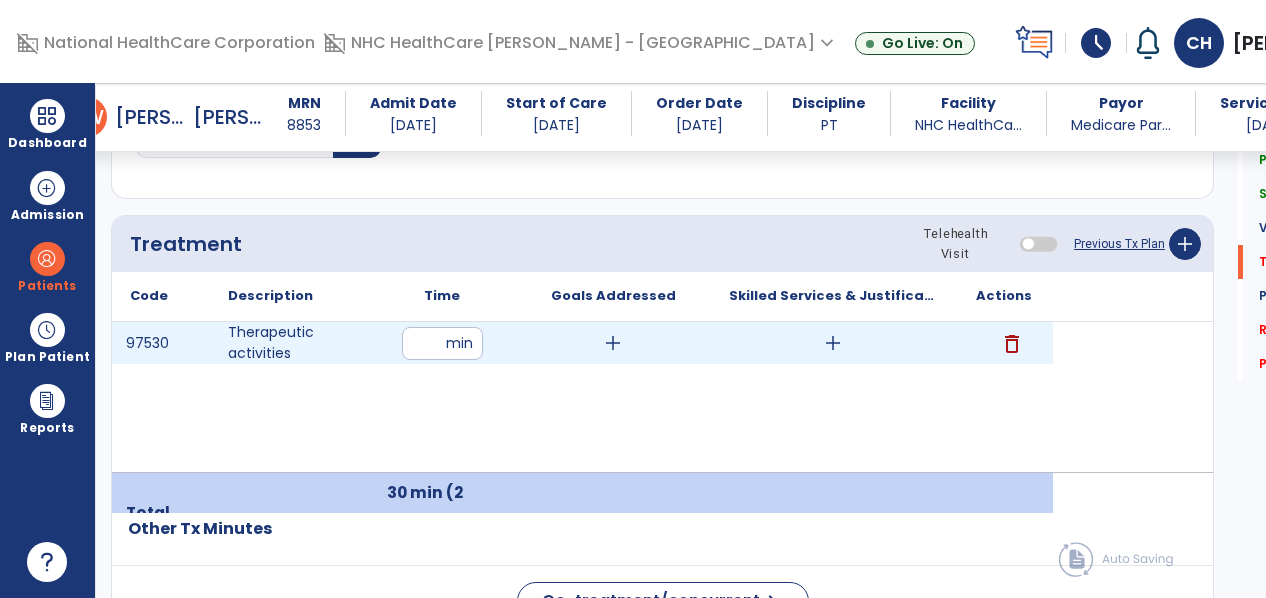 click on "add" at bounding box center [833, 343] 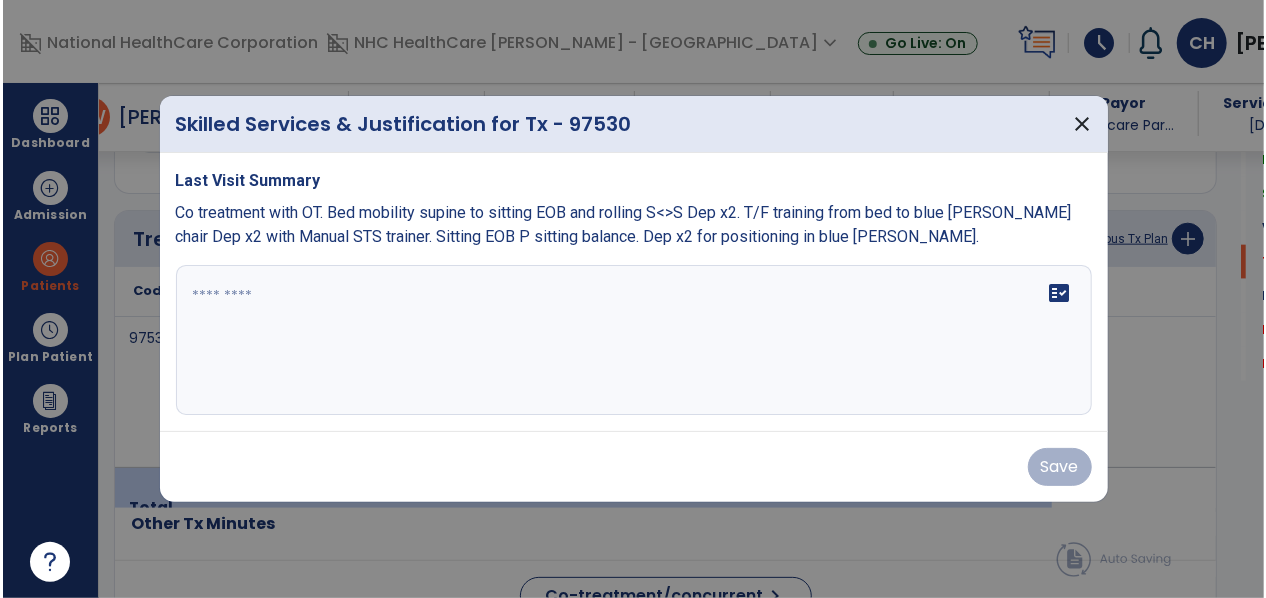 scroll, scrollTop: 1154, scrollLeft: 0, axis: vertical 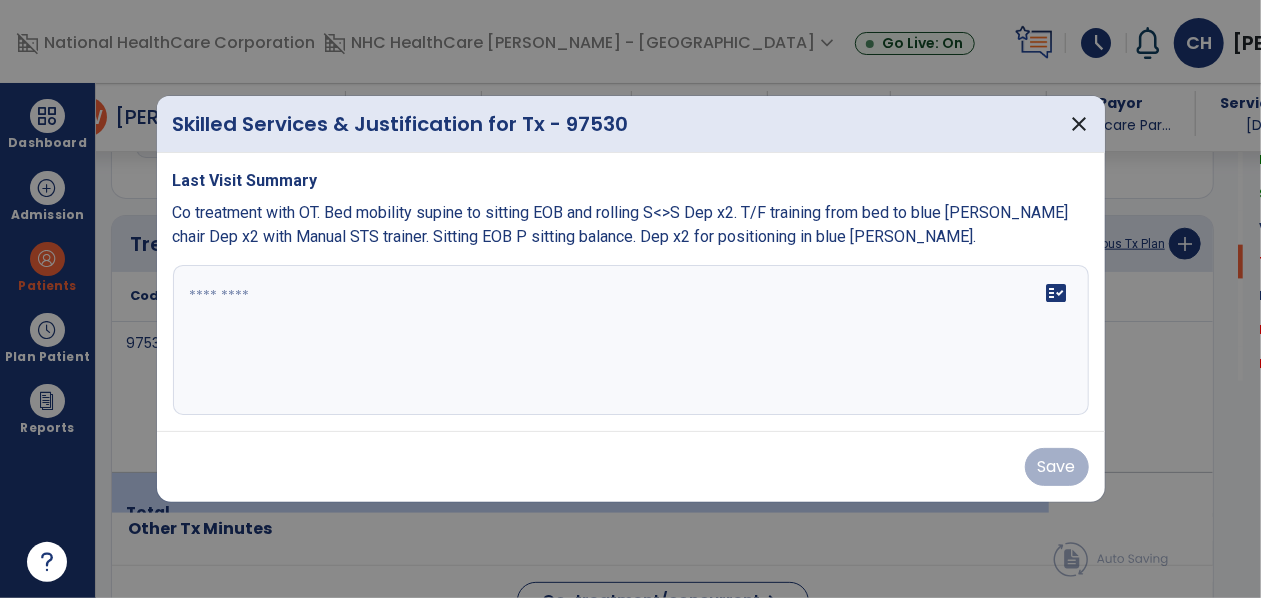 click on "fact_check" at bounding box center (631, 340) 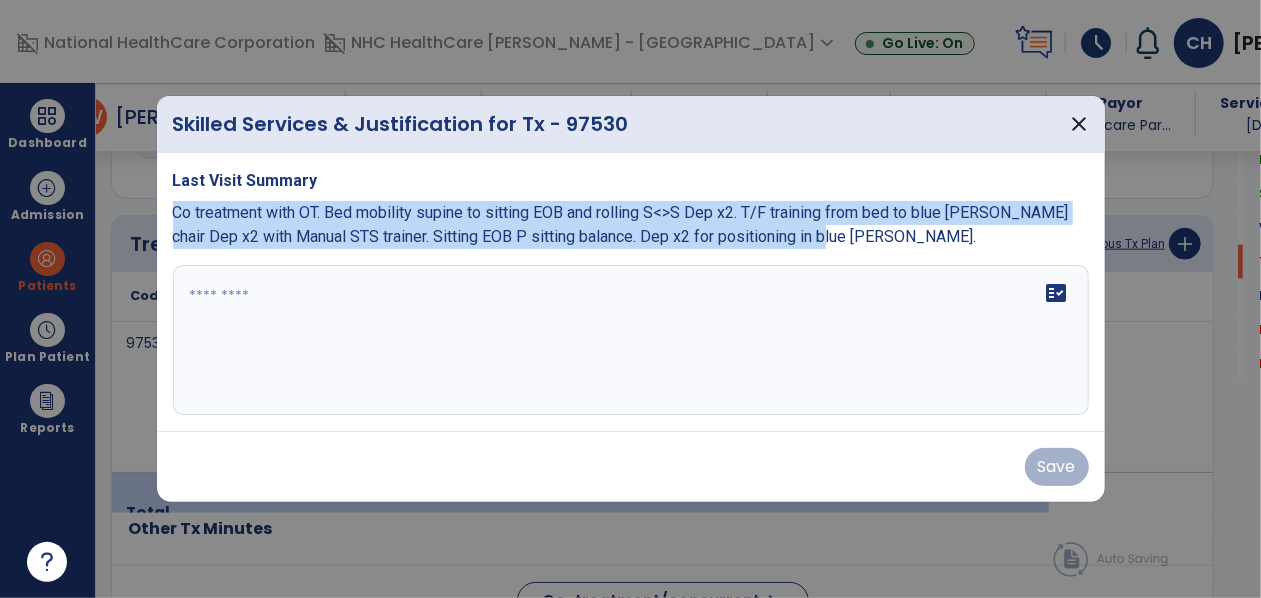 drag, startPoint x: 824, startPoint y: 237, endPoint x: 176, endPoint y: 220, distance: 648.22296 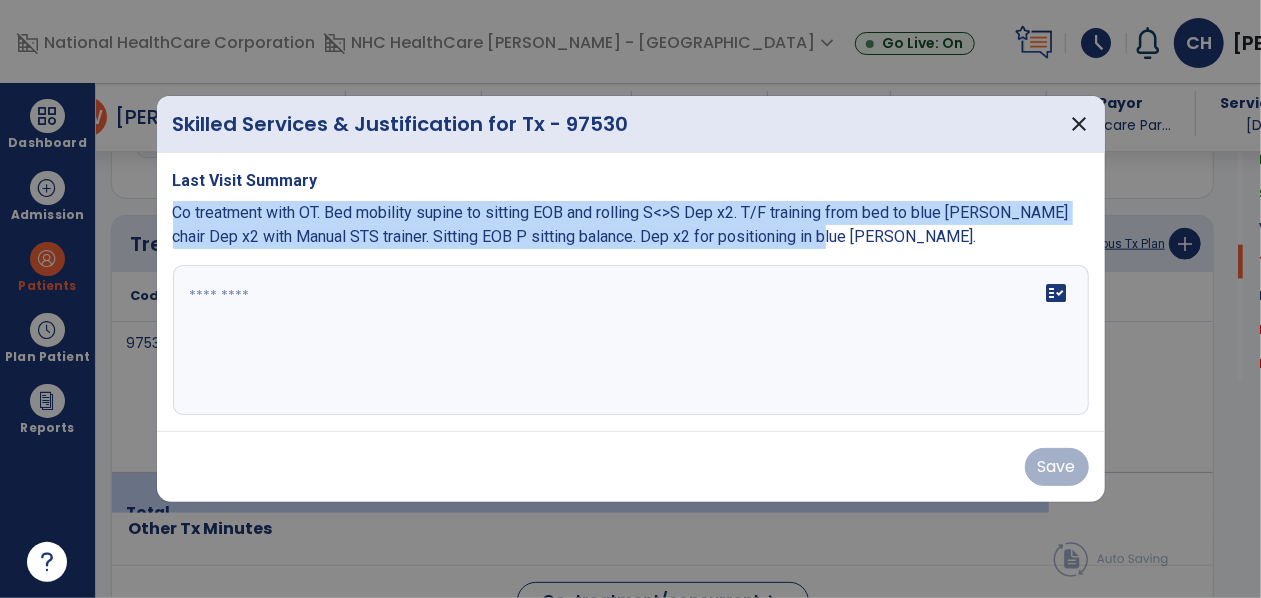 click on "Co treatment with OT.  Bed mobility supine to sitting EOB and rolling S<>S Dep x2.  T/F training from bed to blue [PERSON_NAME] chair Dep x2 with Manual STS trainer.  Sitting EOB P sitting balance.  Dep x2 for positioning in blue [PERSON_NAME]." at bounding box center (631, 225) 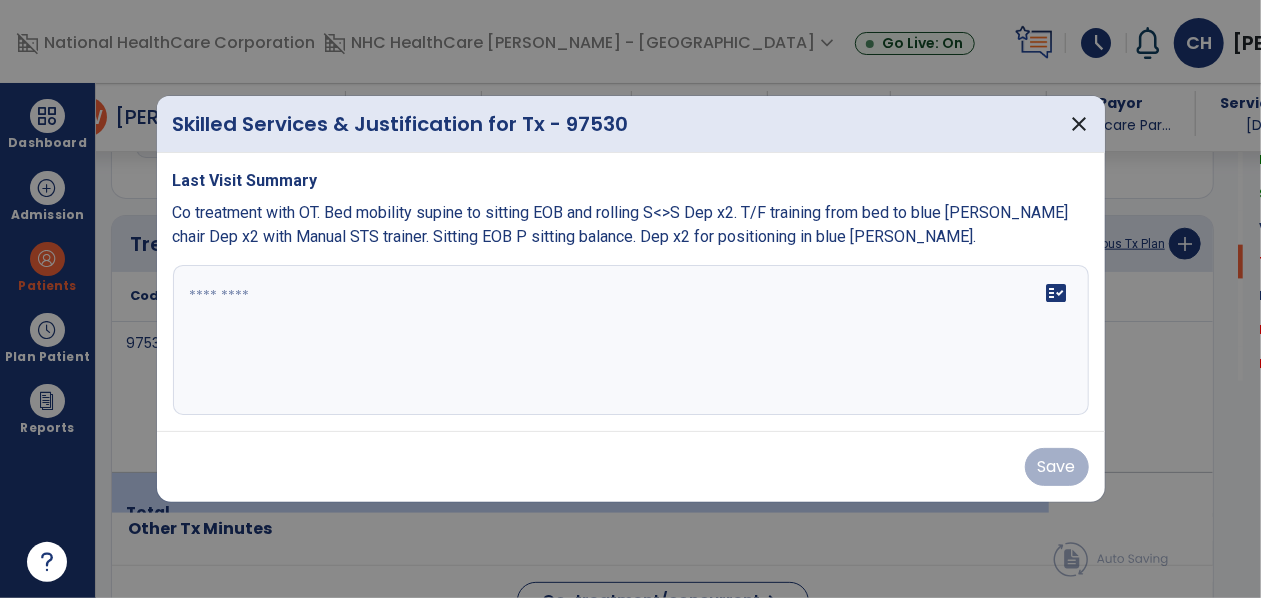 click on "fact_check" at bounding box center [631, 340] 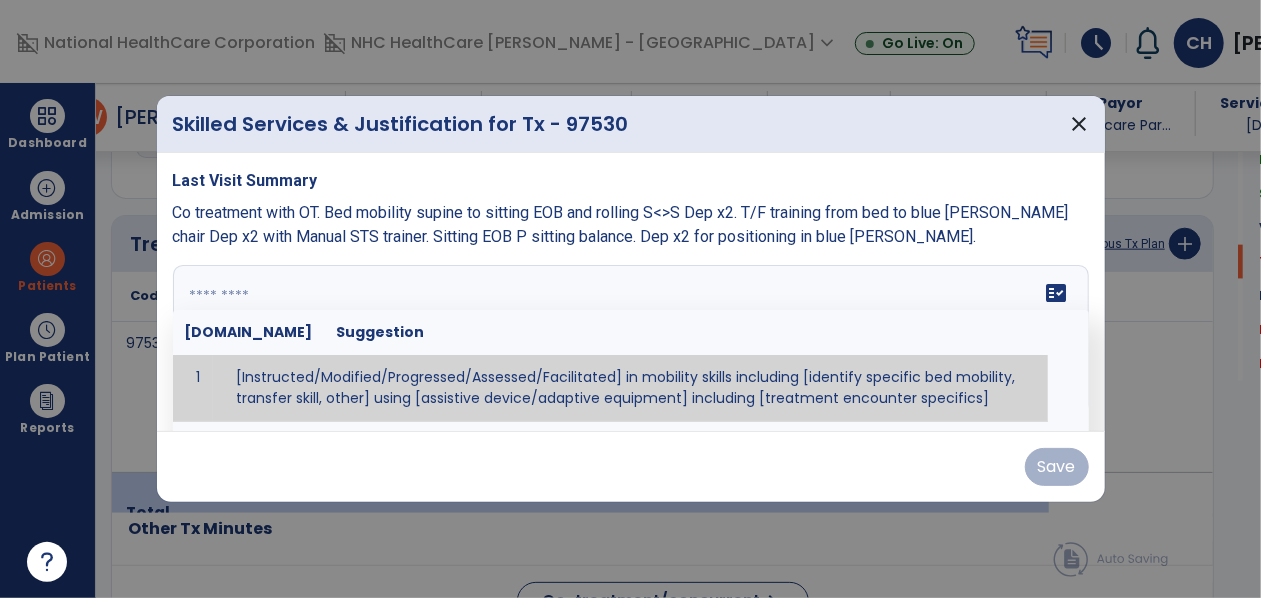 paste on "**********" 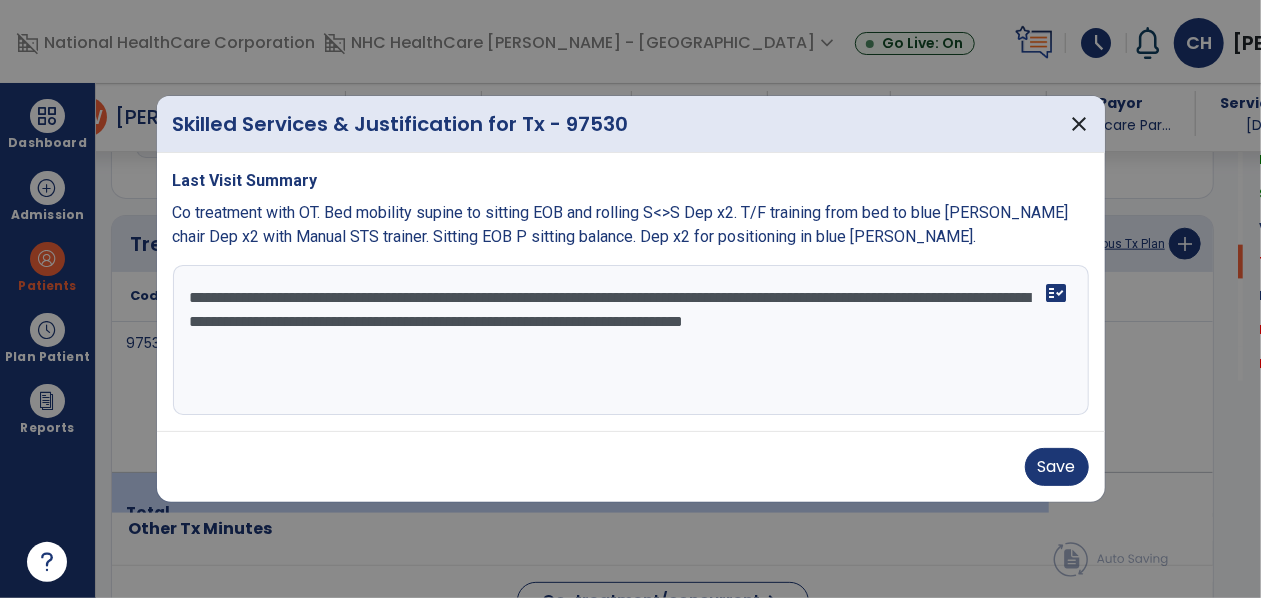 click on "**********" at bounding box center (631, 340) 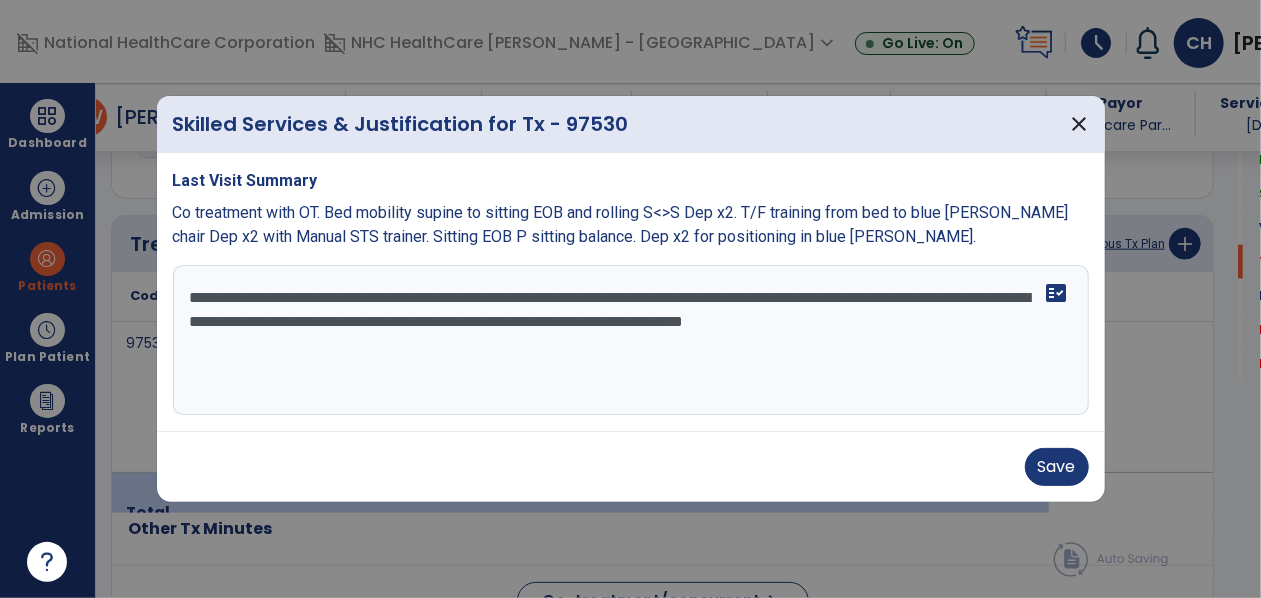 click on "**********" at bounding box center [631, 340] 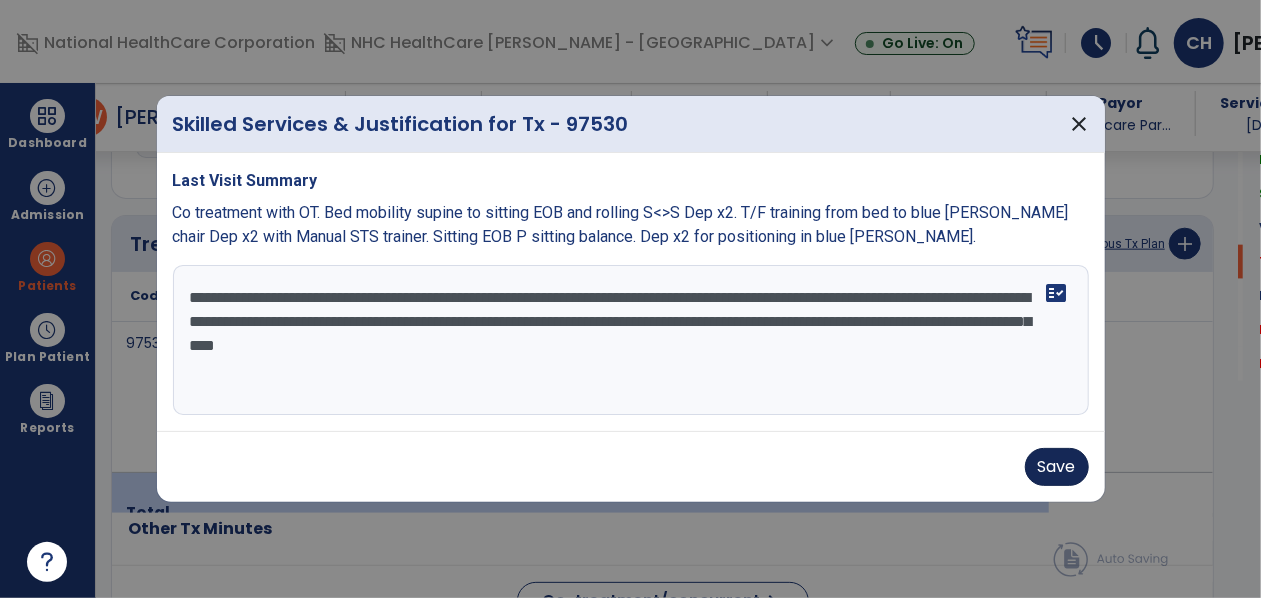 type on "**********" 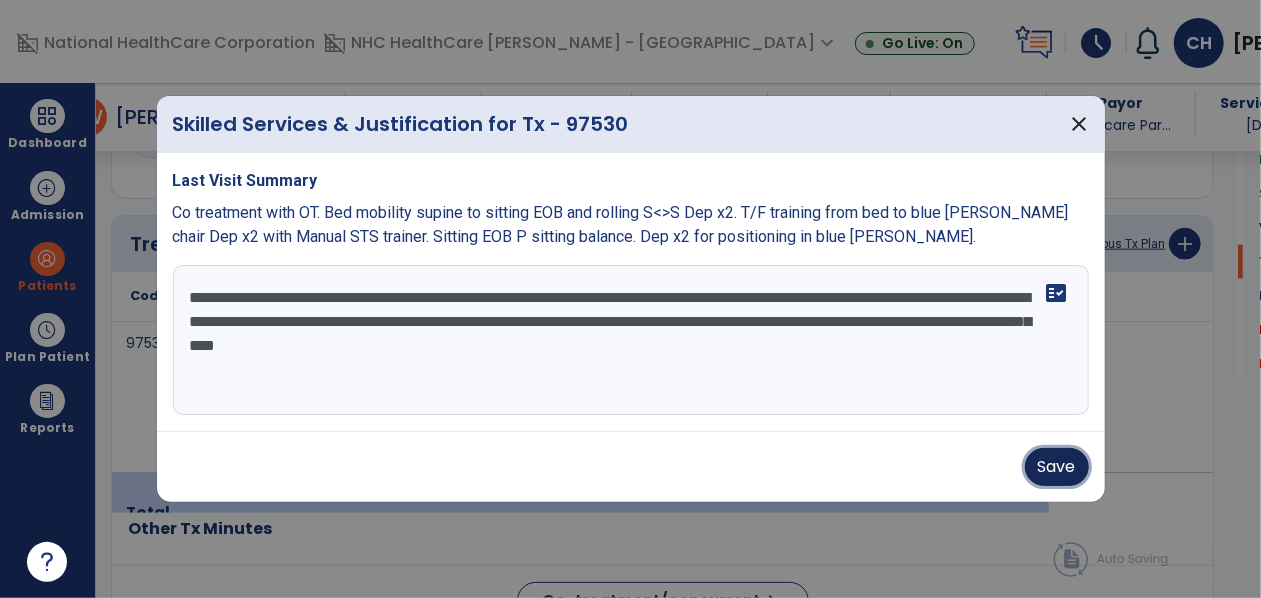 click on "Save" at bounding box center [1057, 467] 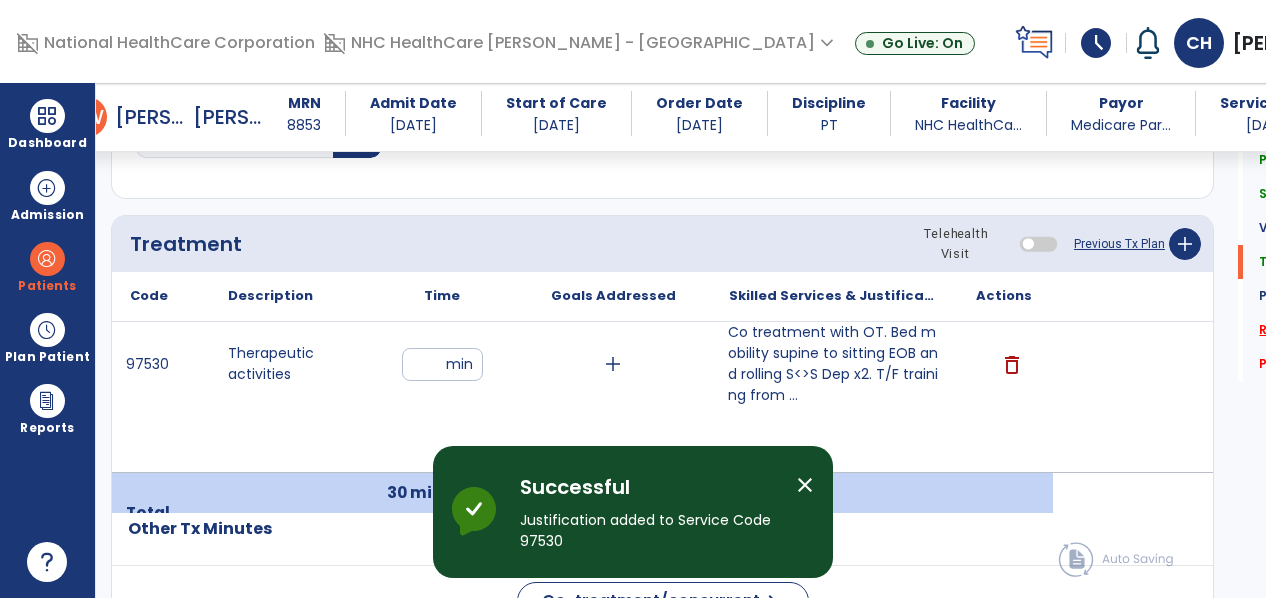click on "Response To Treatment   *" 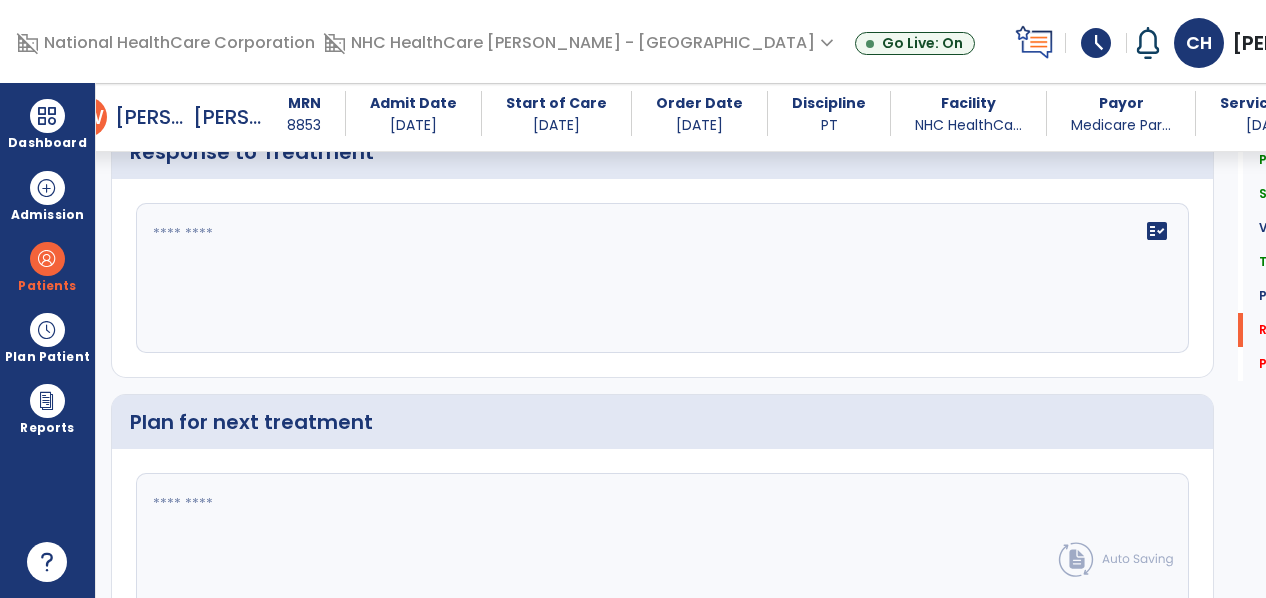 scroll, scrollTop: 2718, scrollLeft: 0, axis: vertical 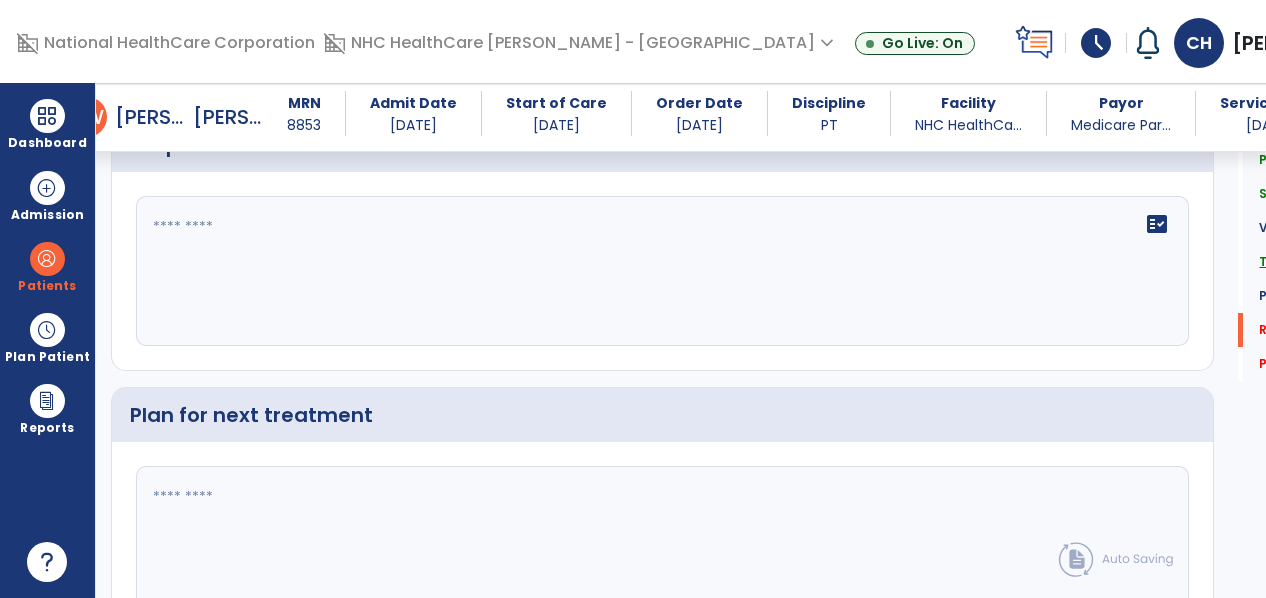click on "Treatment" 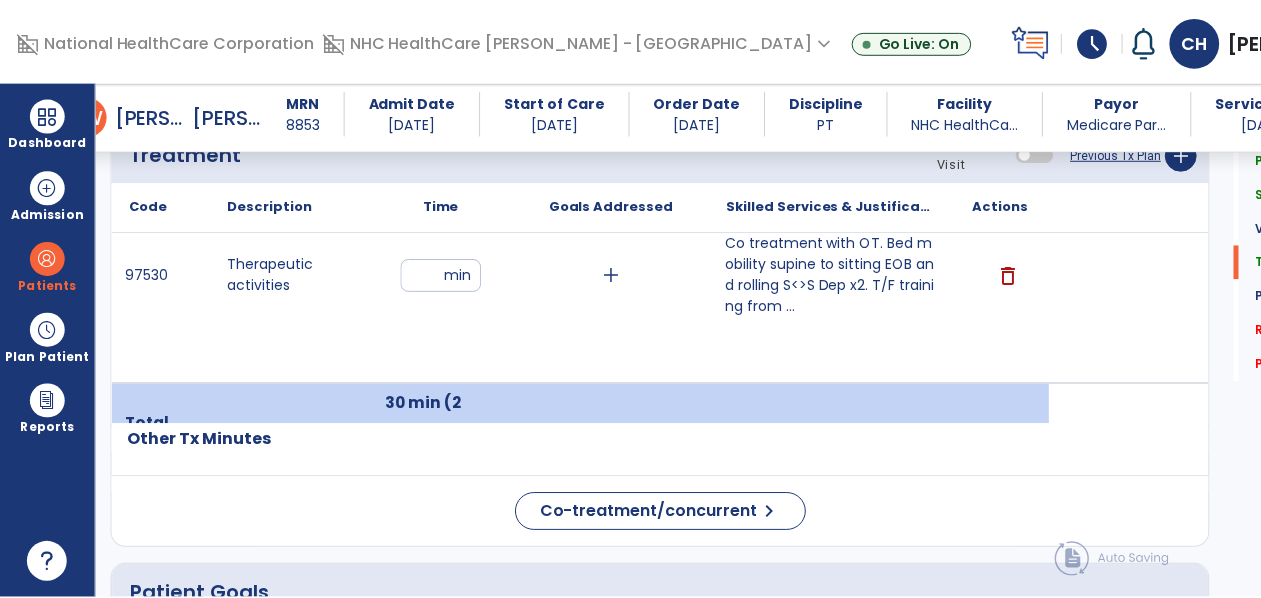 scroll, scrollTop: 1236, scrollLeft: 0, axis: vertical 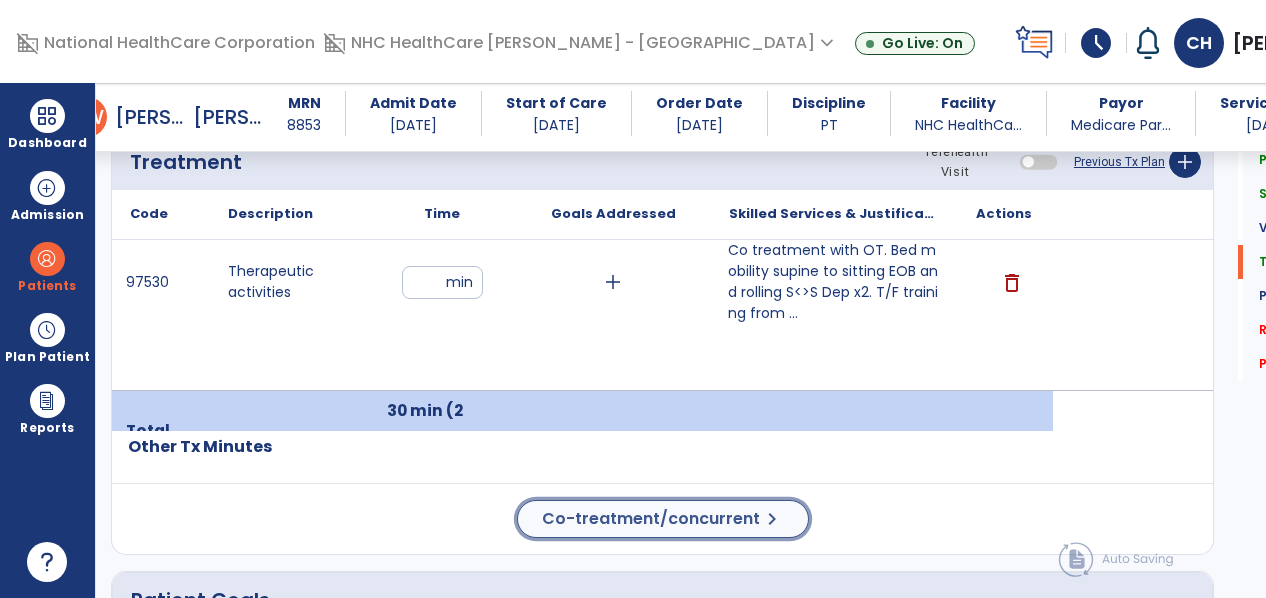 click on "Co-treatment/concurrent" 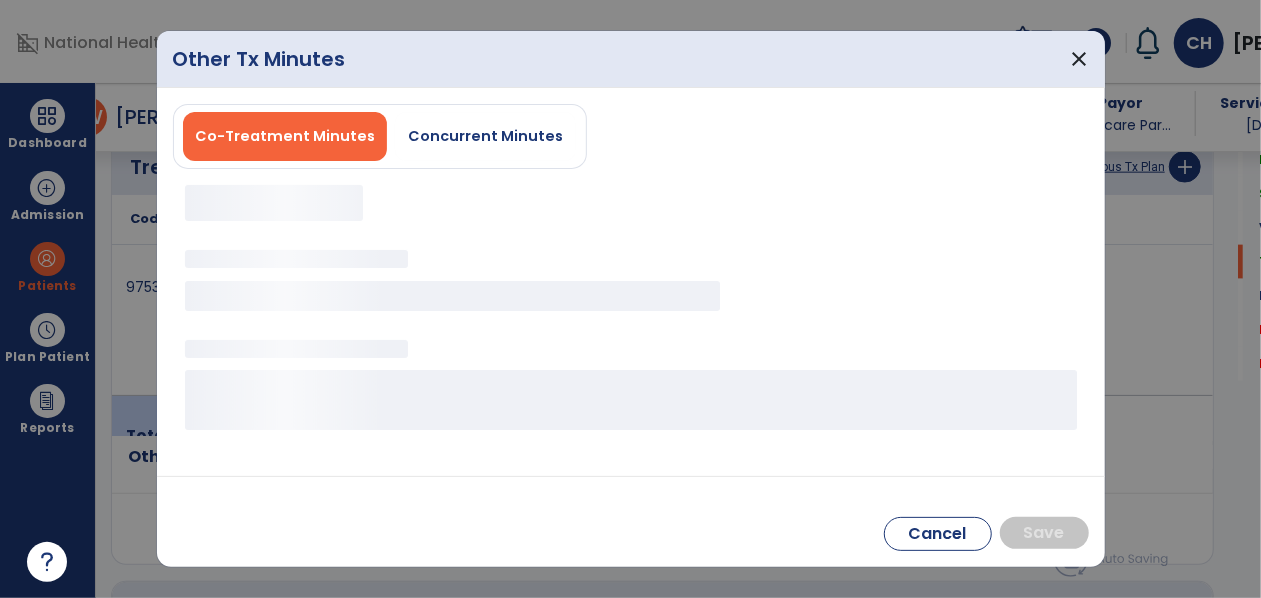 scroll, scrollTop: 1236, scrollLeft: 0, axis: vertical 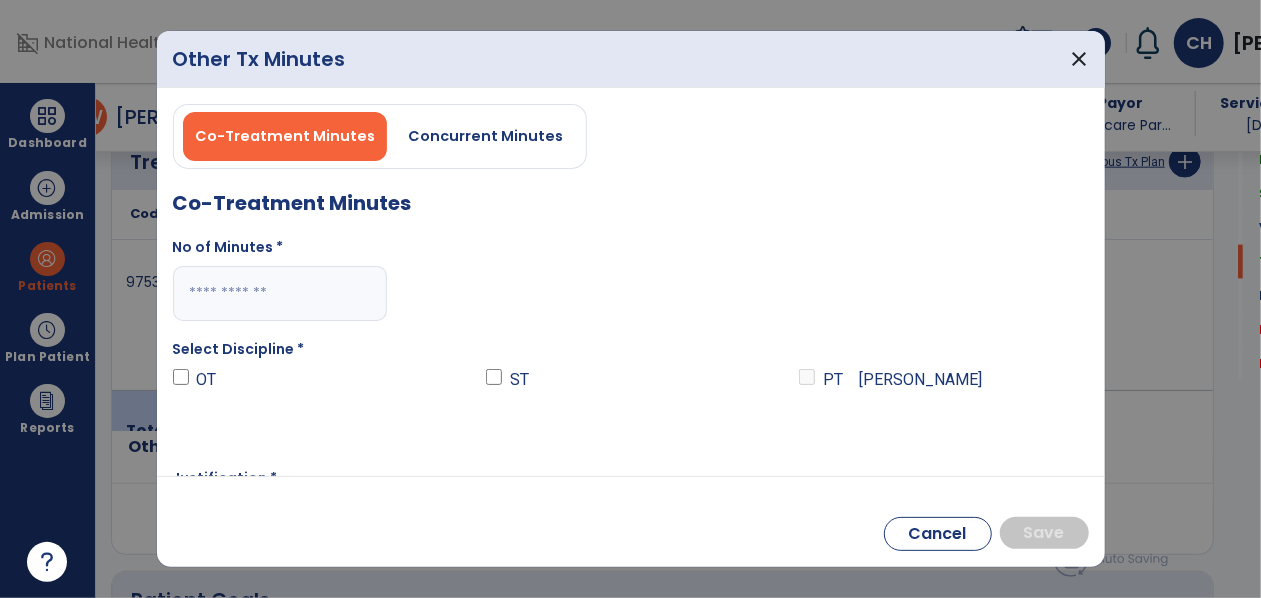 click at bounding box center [280, 293] 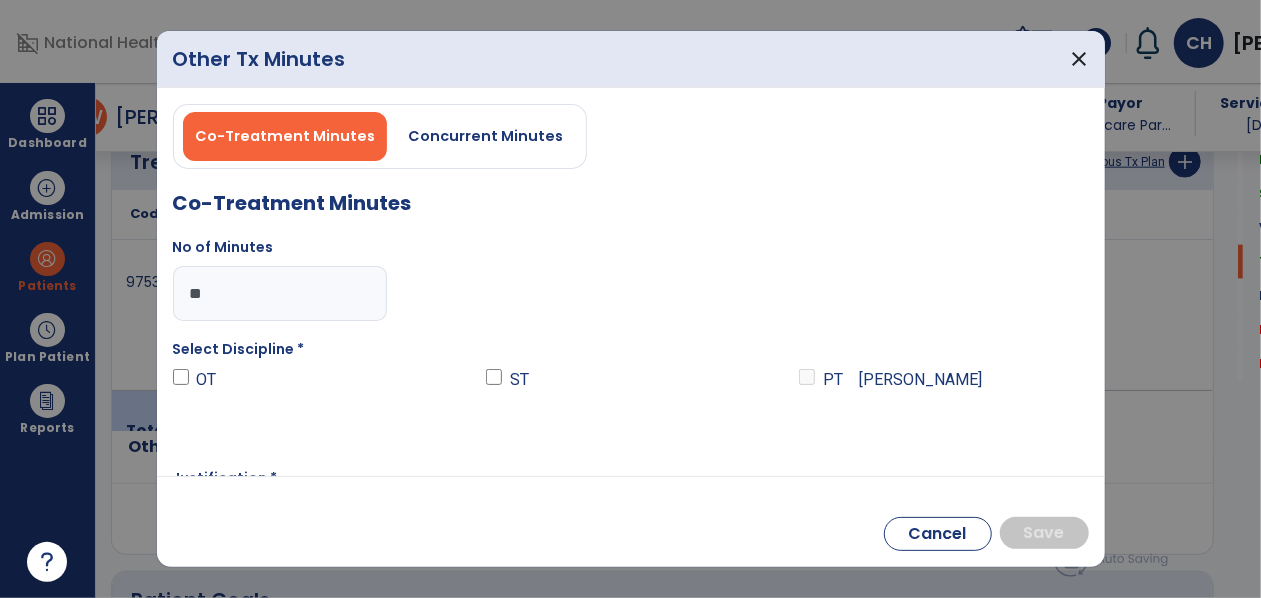 type on "**" 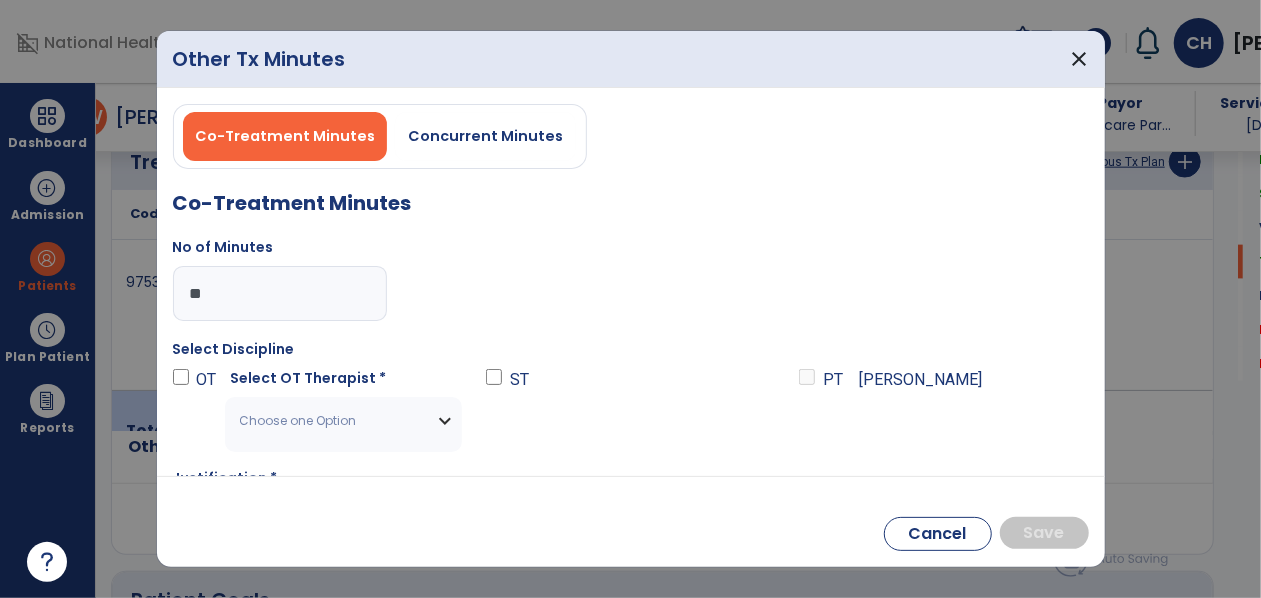 click on "Choose one Option" at bounding box center [343, 421] 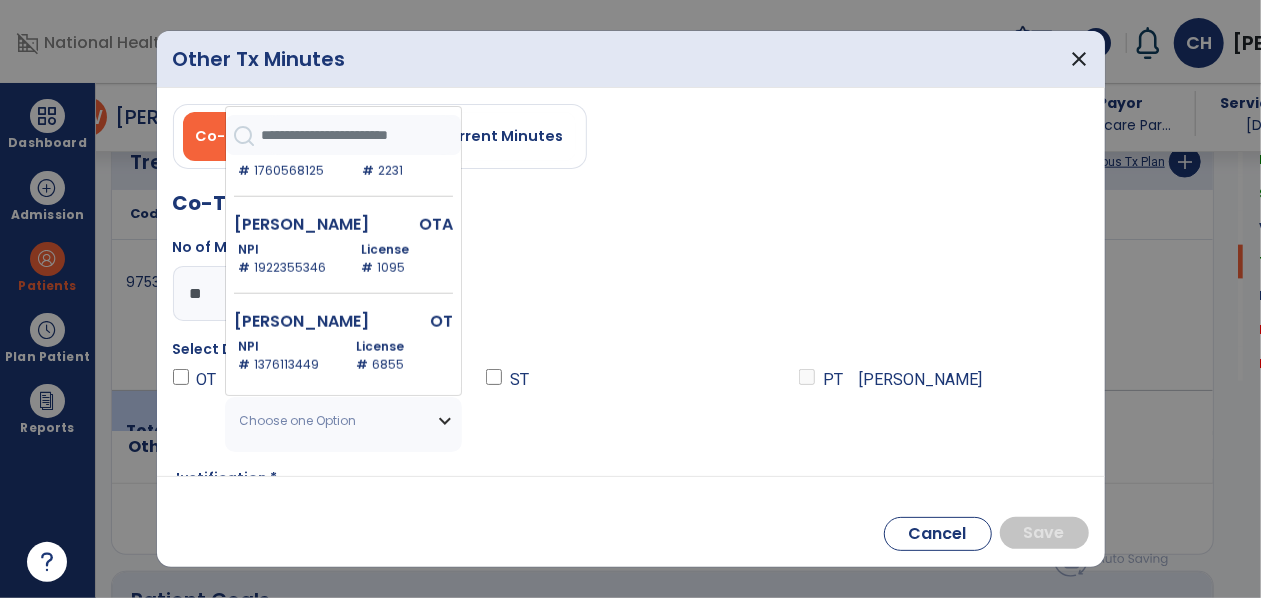 scroll, scrollTop: 972, scrollLeft: 0, axis: vertical 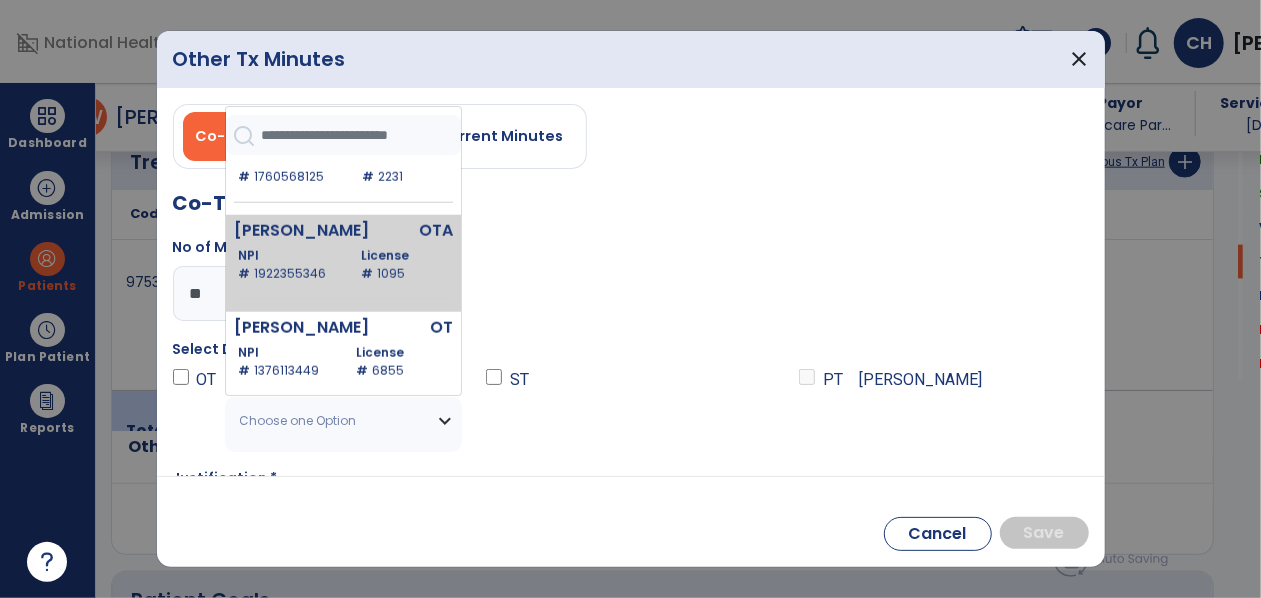 click on "License #  1095" at bounding box center (403, 265) 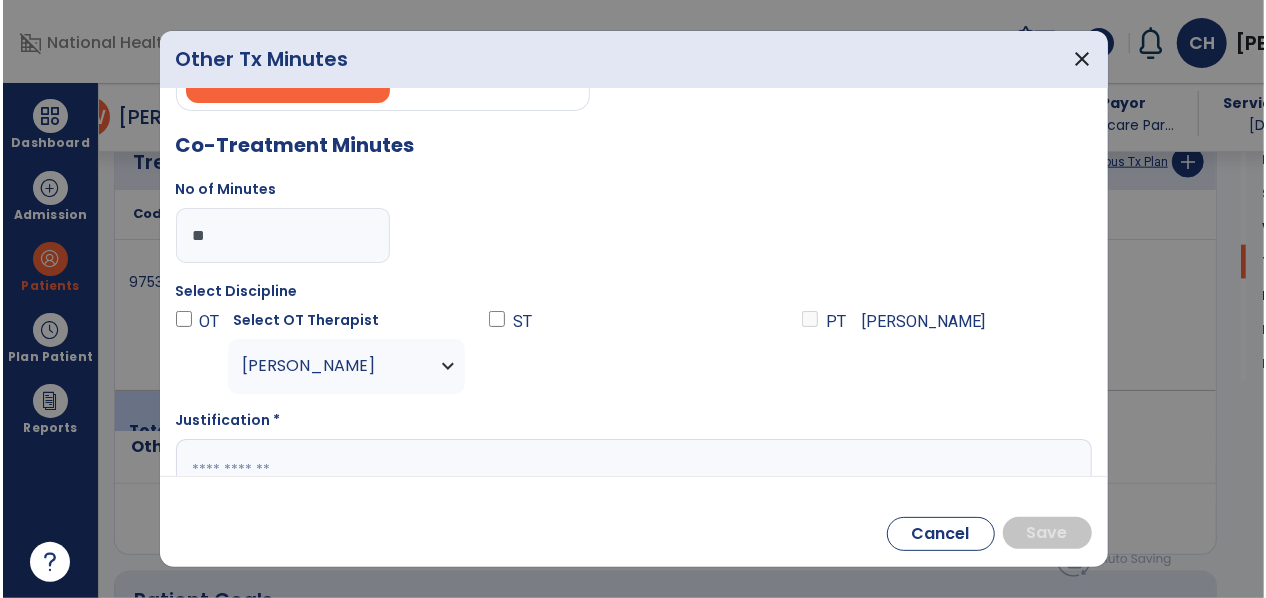 scroll, scrollTop: 113, scrollLeft: 0, axis: vertical 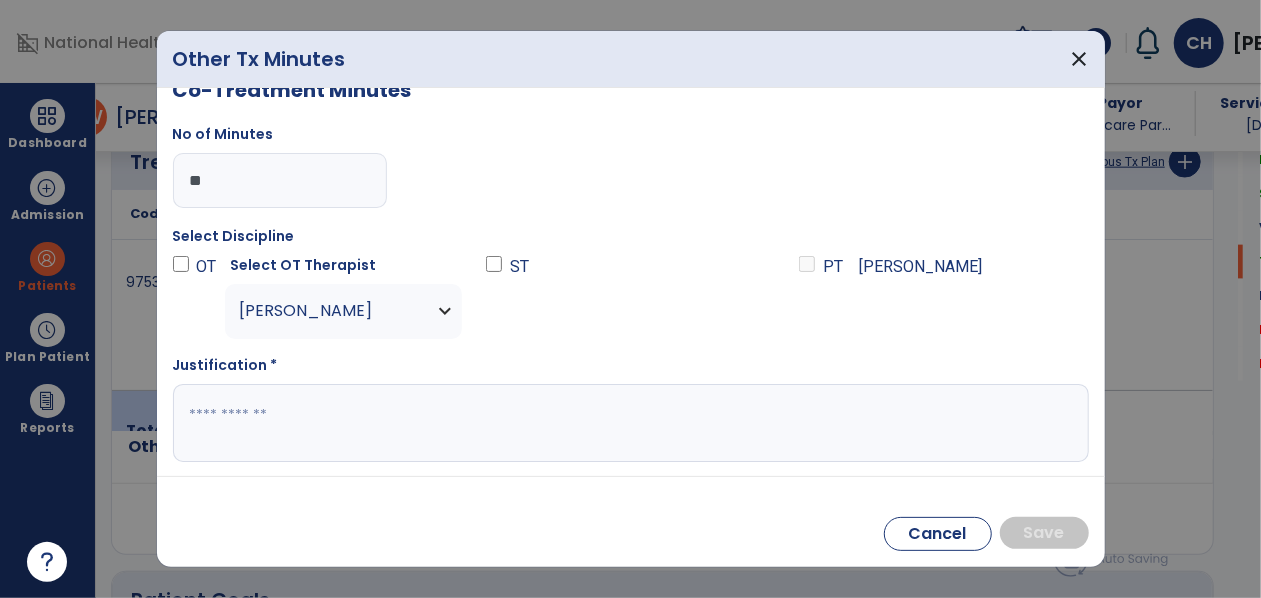 click at bounding box center (629, 423) 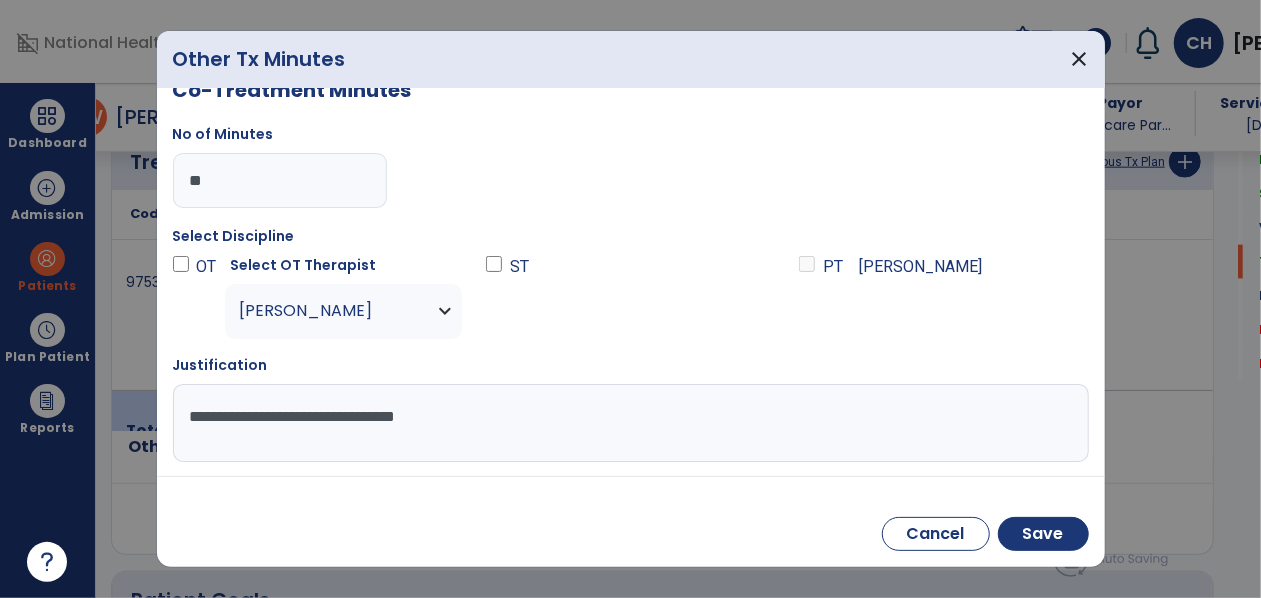 click on "**********" at bounding box center (629, 423) 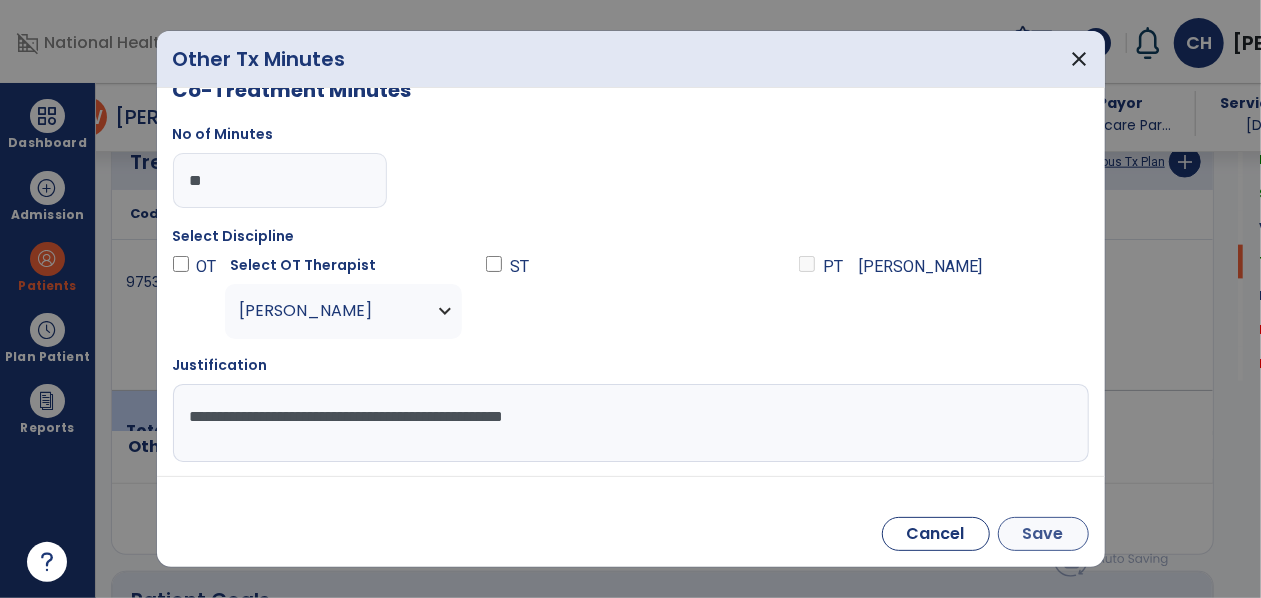 type on "**********" 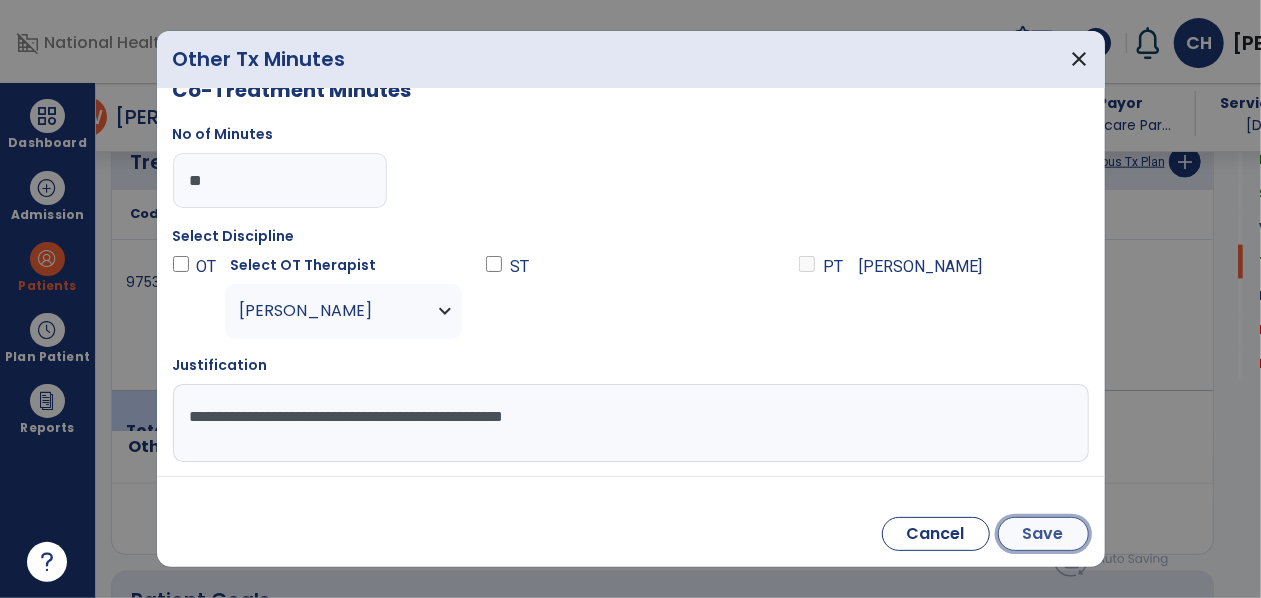 click on "Save" at bounding box center (1043, 534) 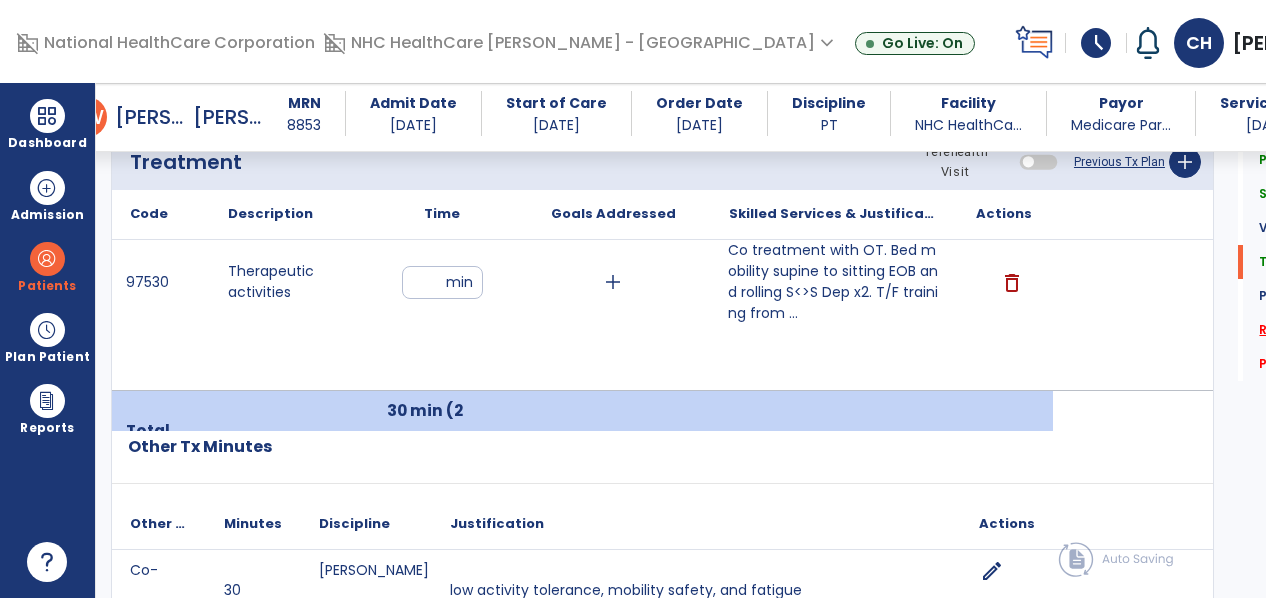 click on "Response To Treatment   *" 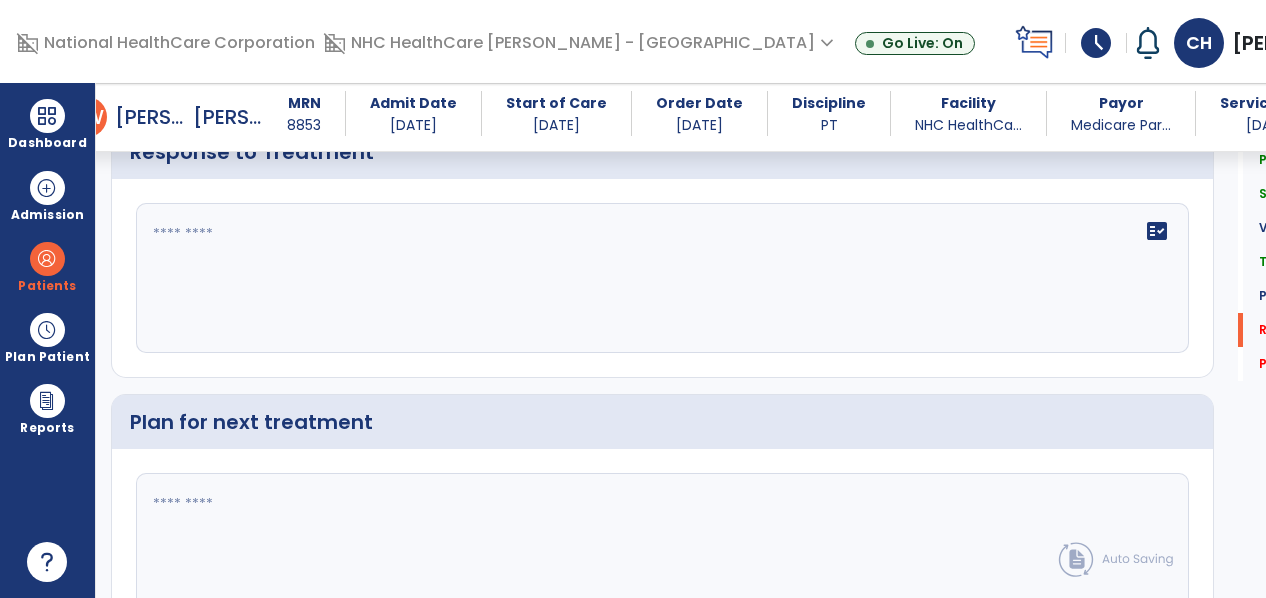 scroll, scrollTop: 2875, scrollLeft: 0, axis: vertical 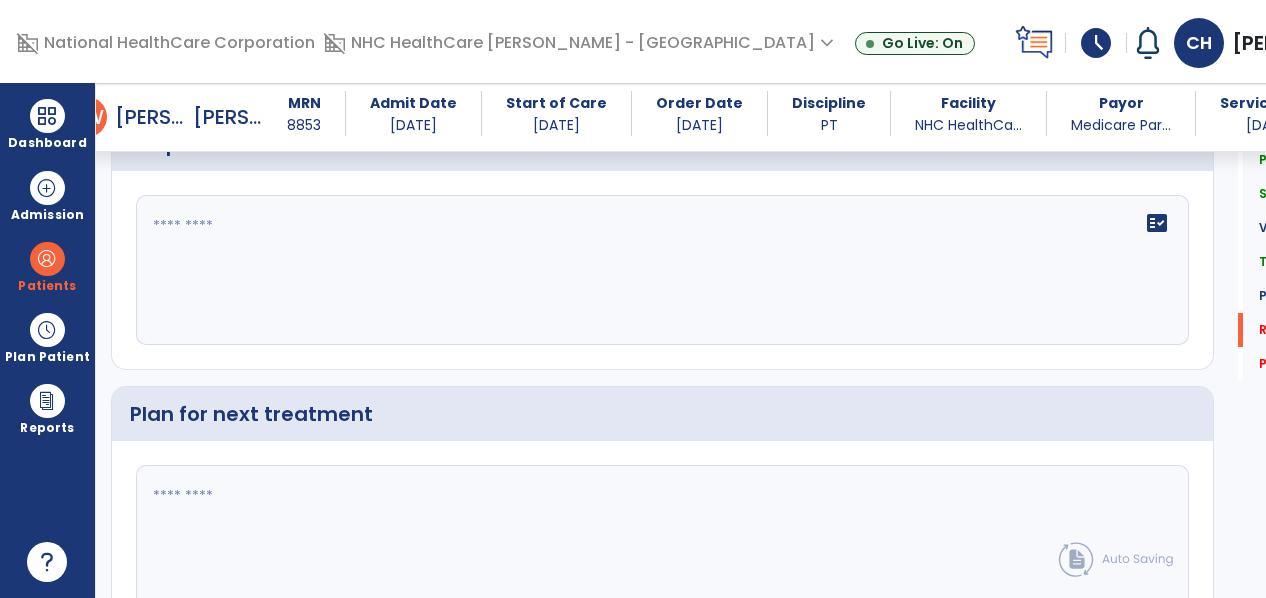 click on "fact_check" 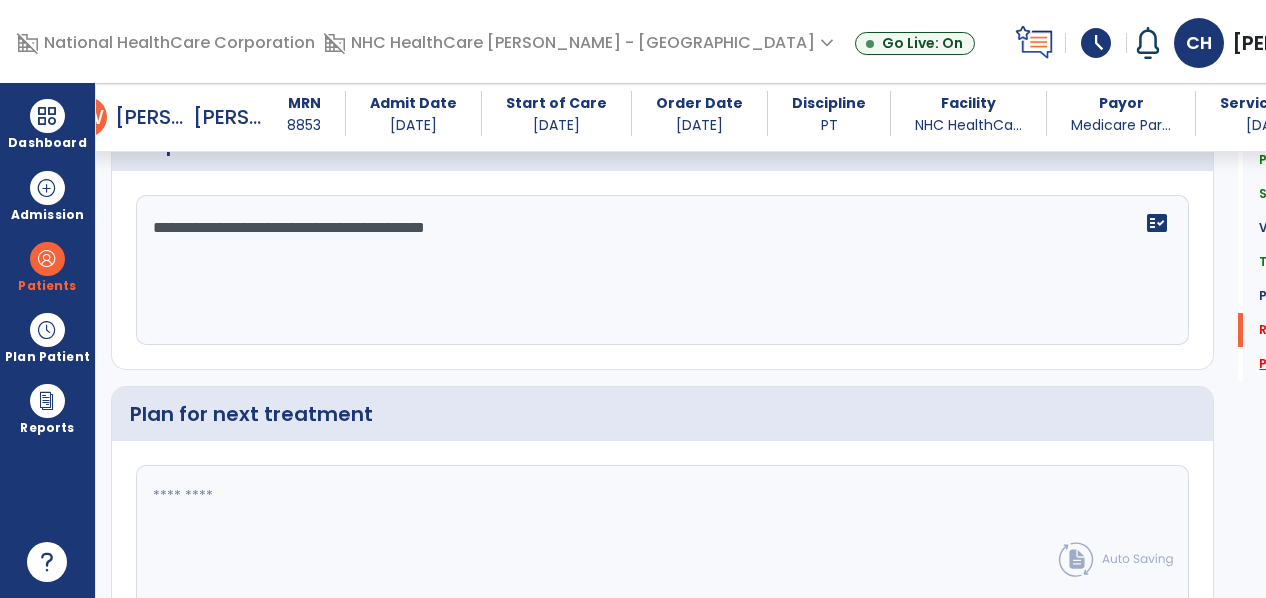 type on "**********" 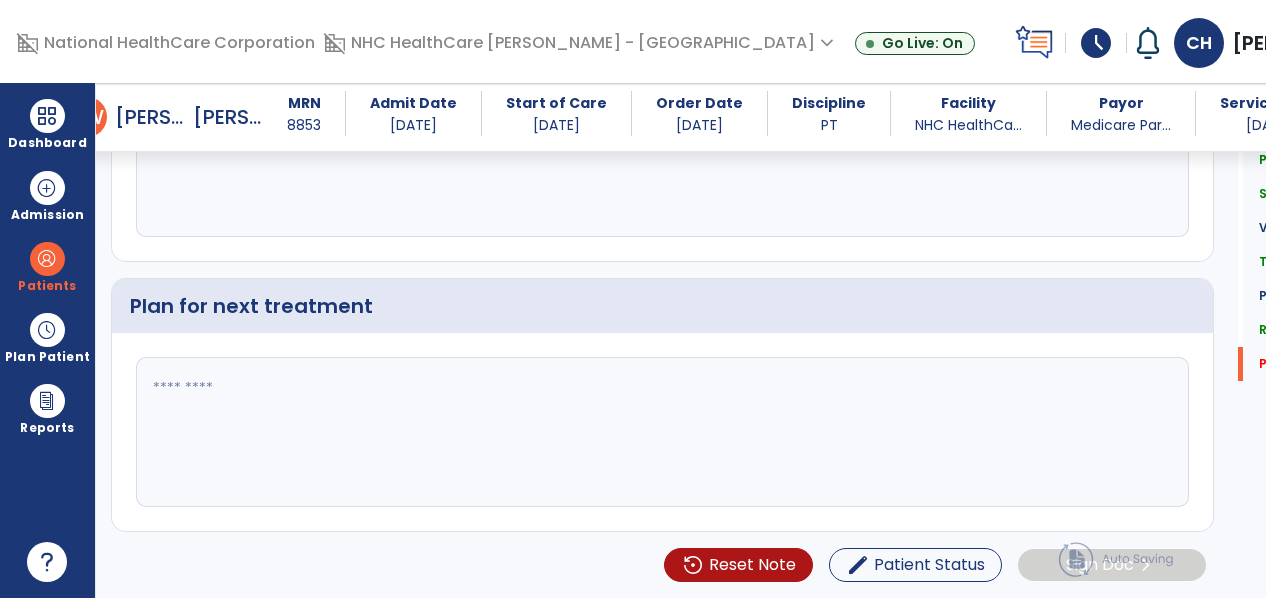 click 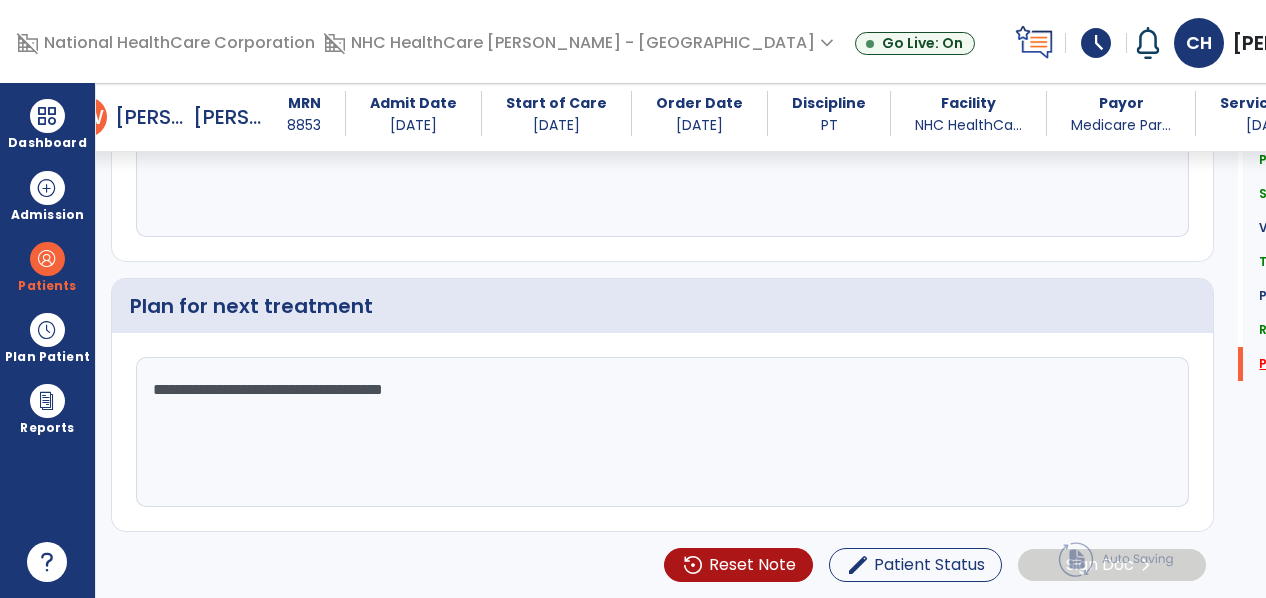 type on "**********" 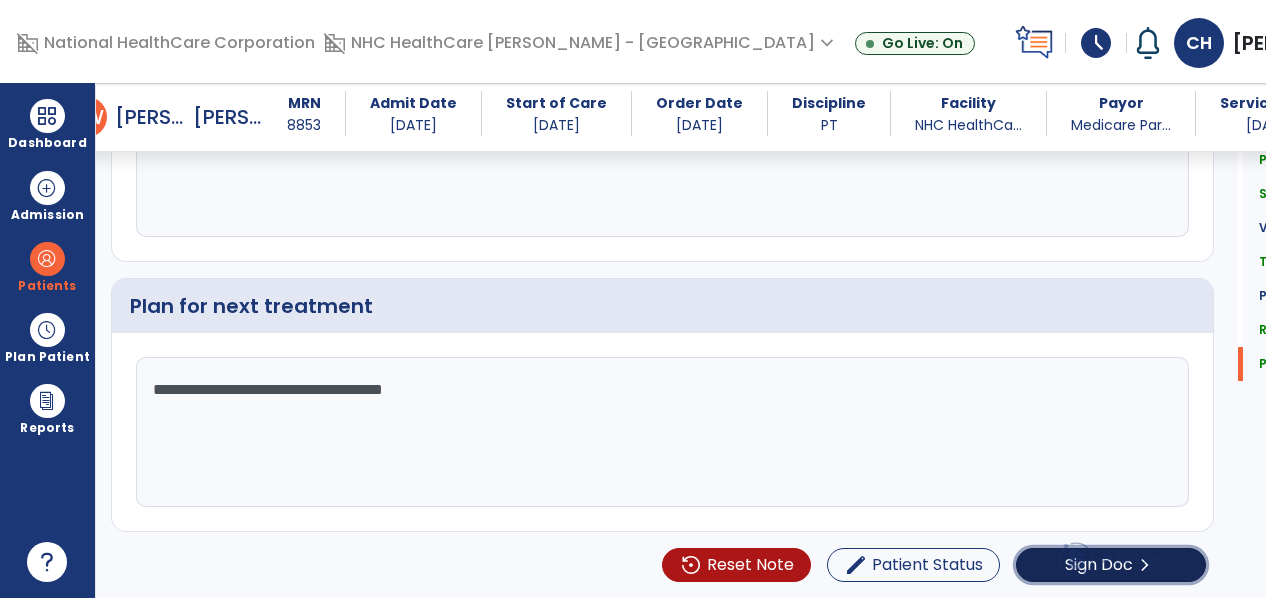 click on "chevron_right" 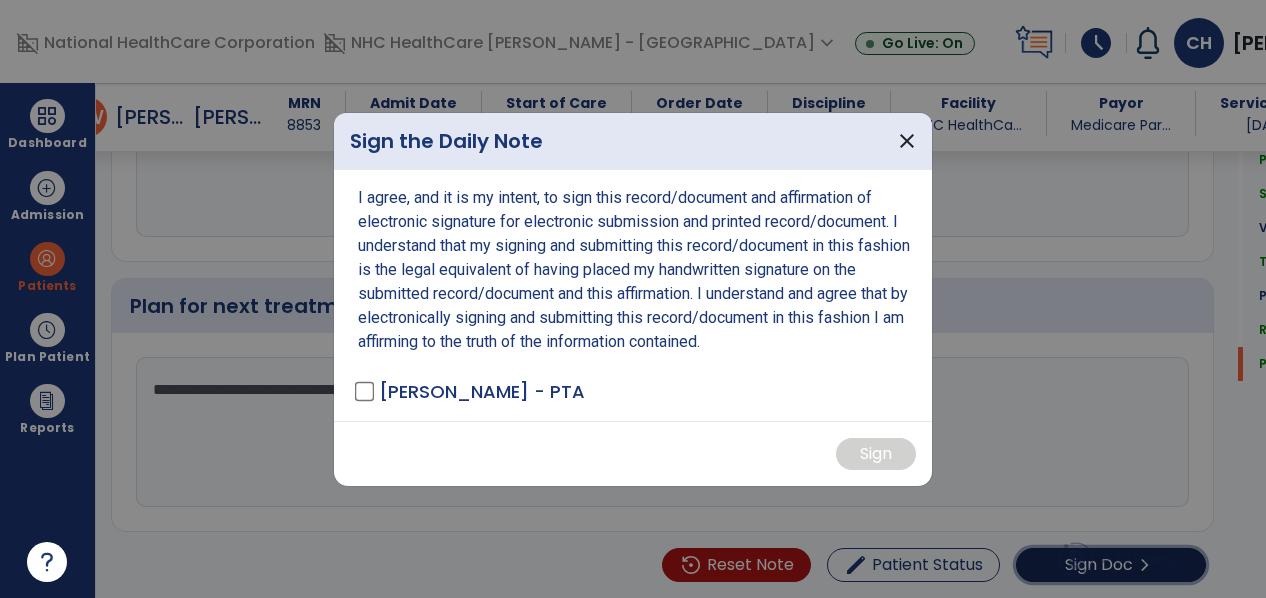 scroll, scrollTop: 3078, scrollLeft: 0, axis: vertical 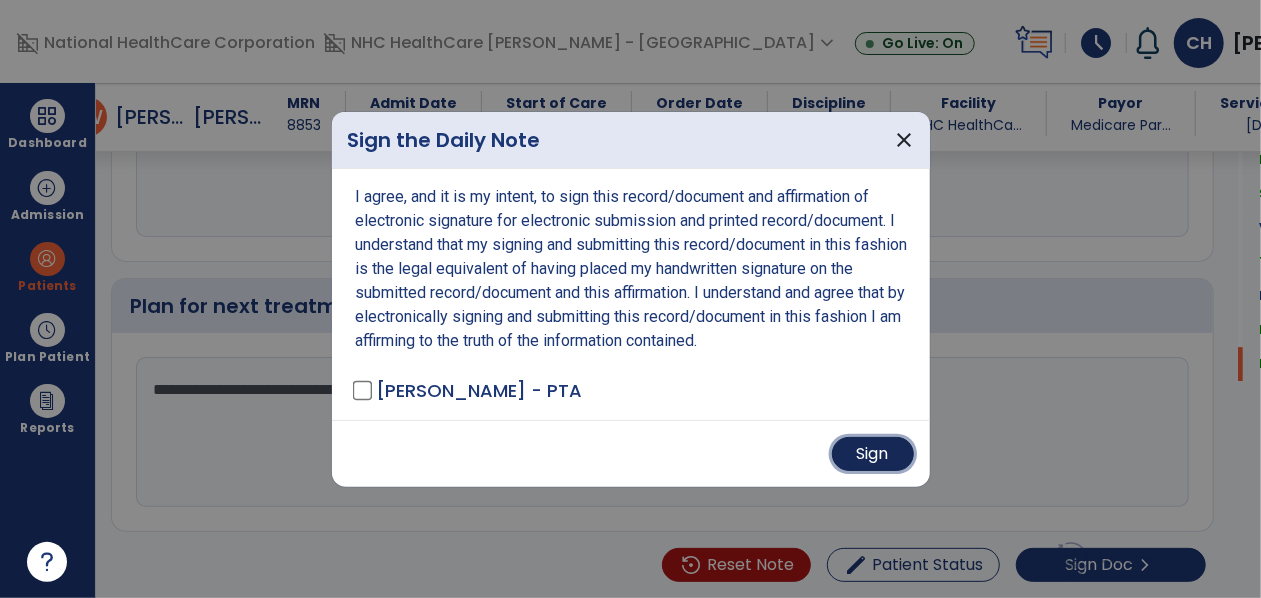 click on "Sign" at bounding box center (873, 454) 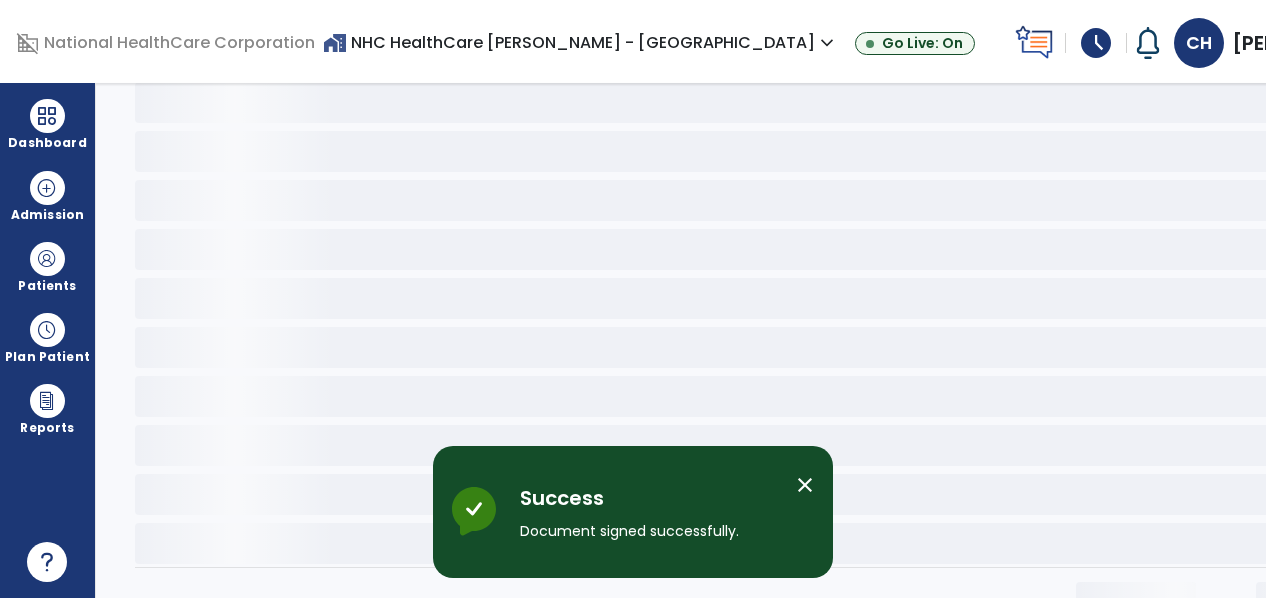 scroll, scrollTop: 0, scrollLeft: 0, axis: both 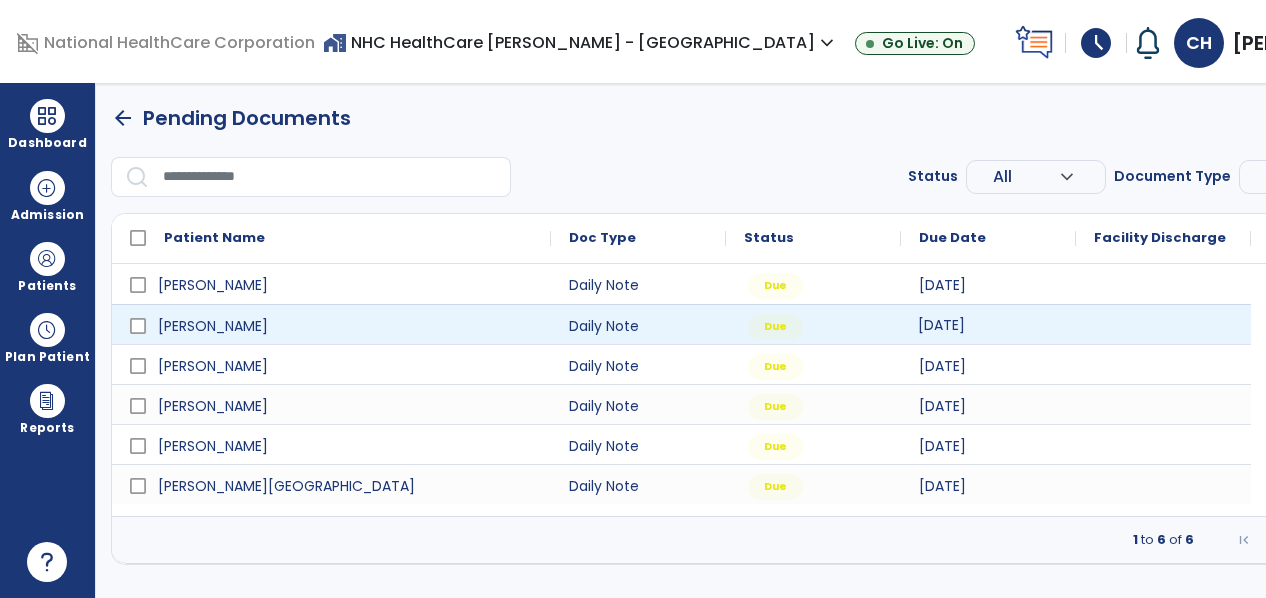 click on "[DATE]" at bounding box center [941, 325] 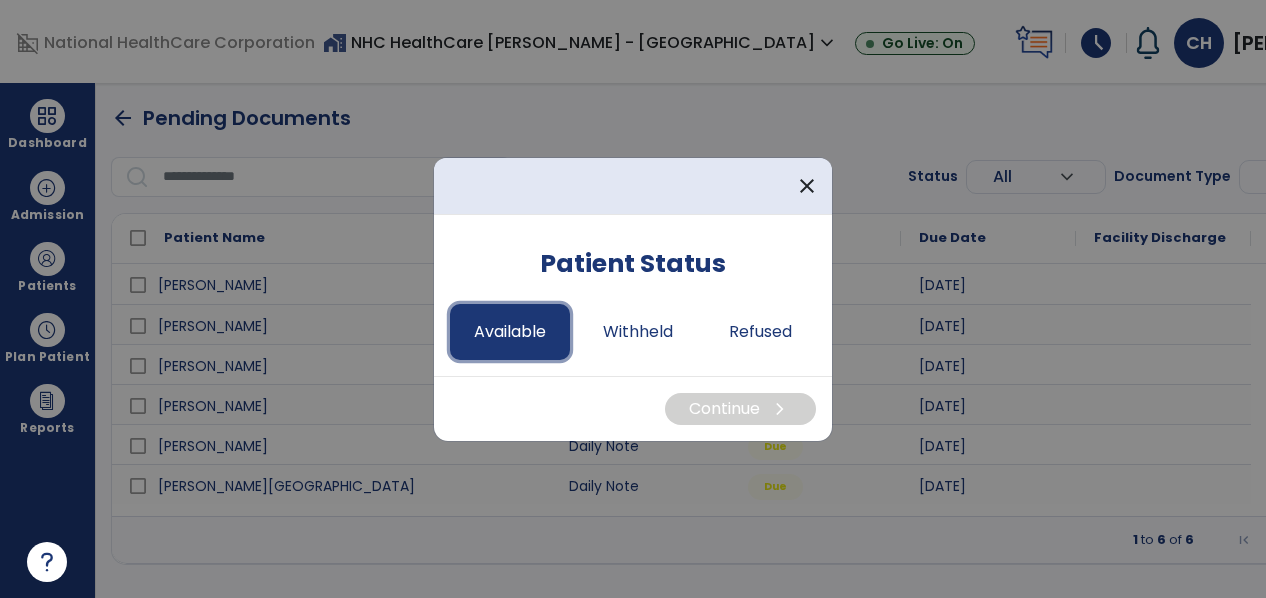 click on "Available" at bounding box center (510, 332) 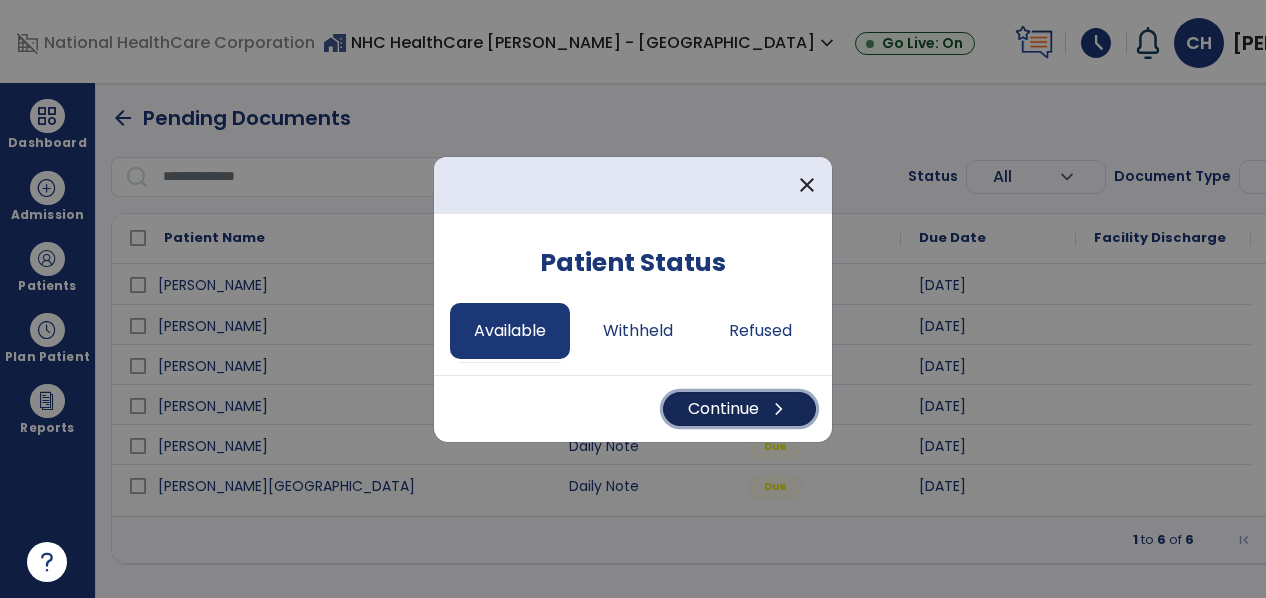 click on "Continue   chevron_right" at bounding box center [739, 409] 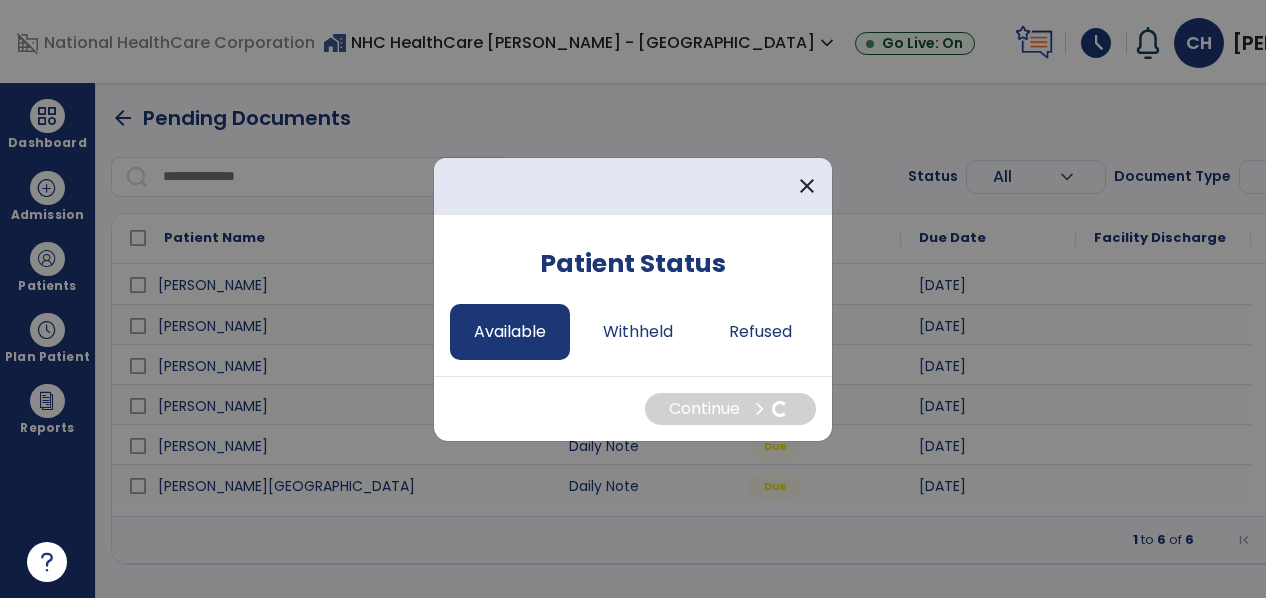 select on "*" 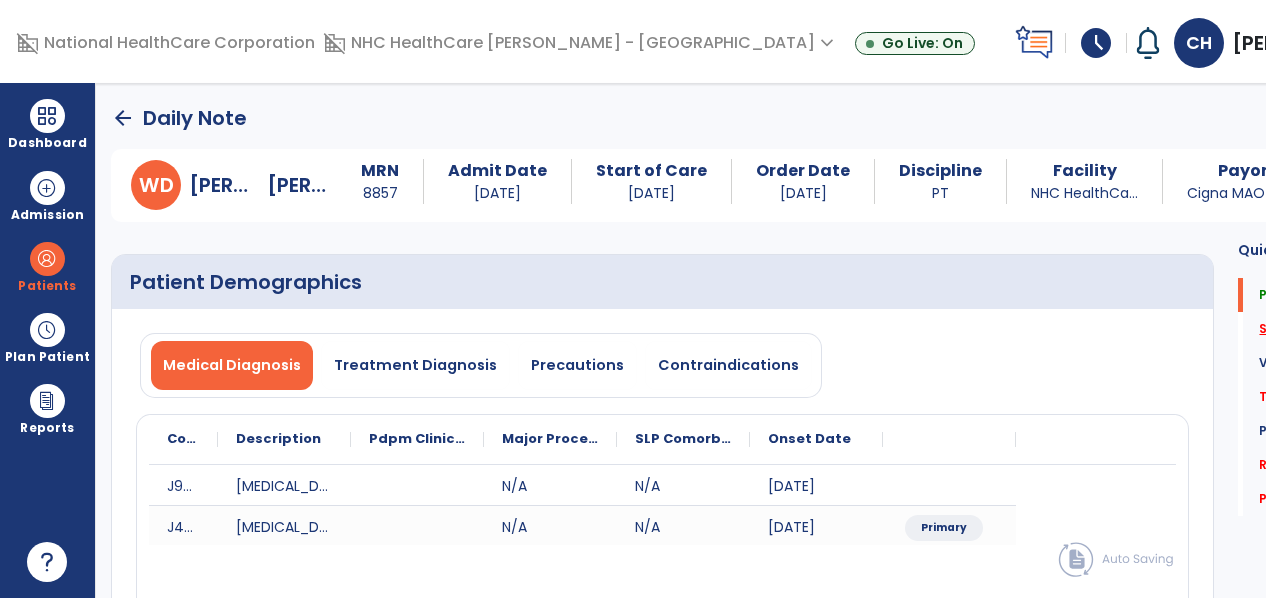 click on "Subjective Assessment   *" 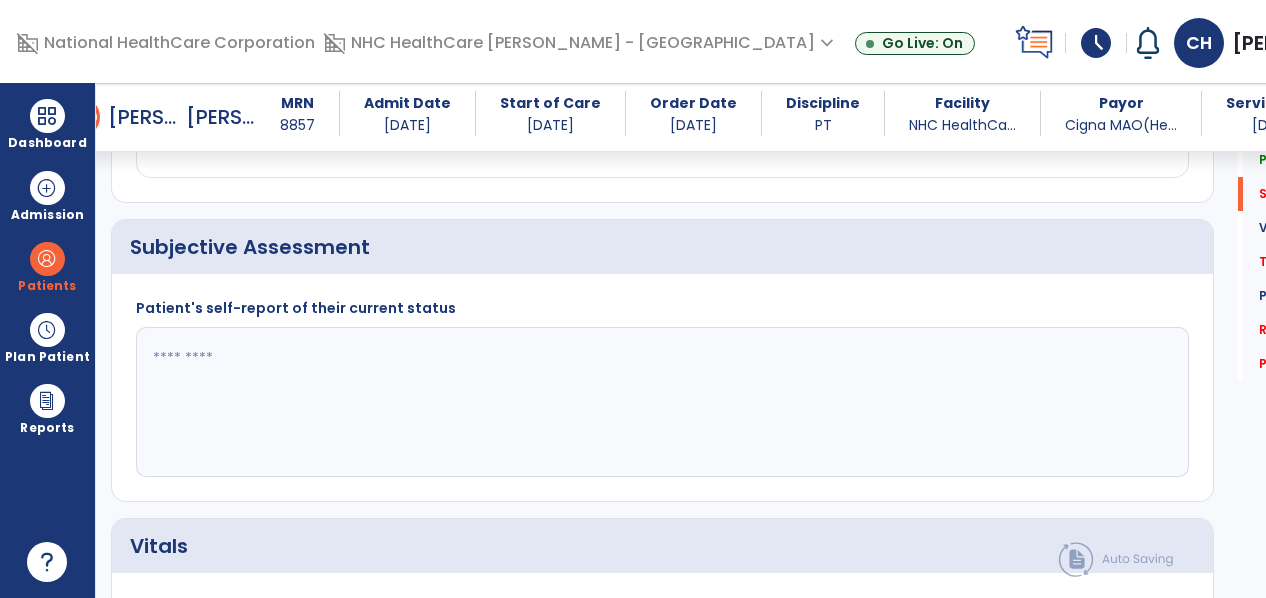scroll, scrollTop: 456, scrollLeft: 0, axis: vertical 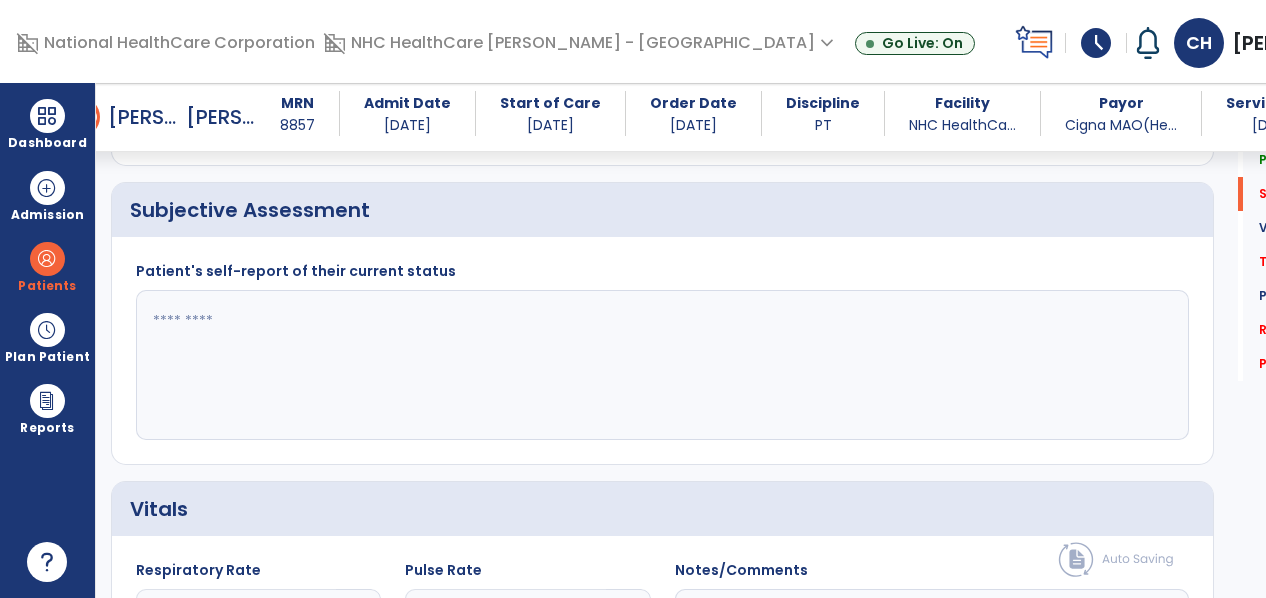click 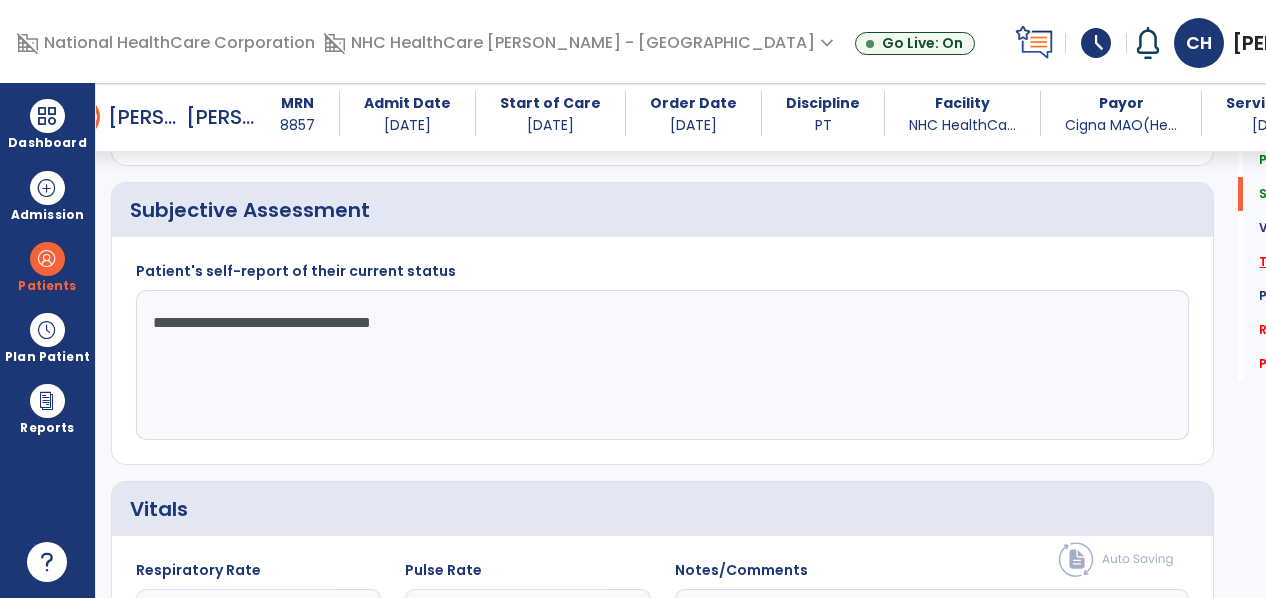 type on "**********" 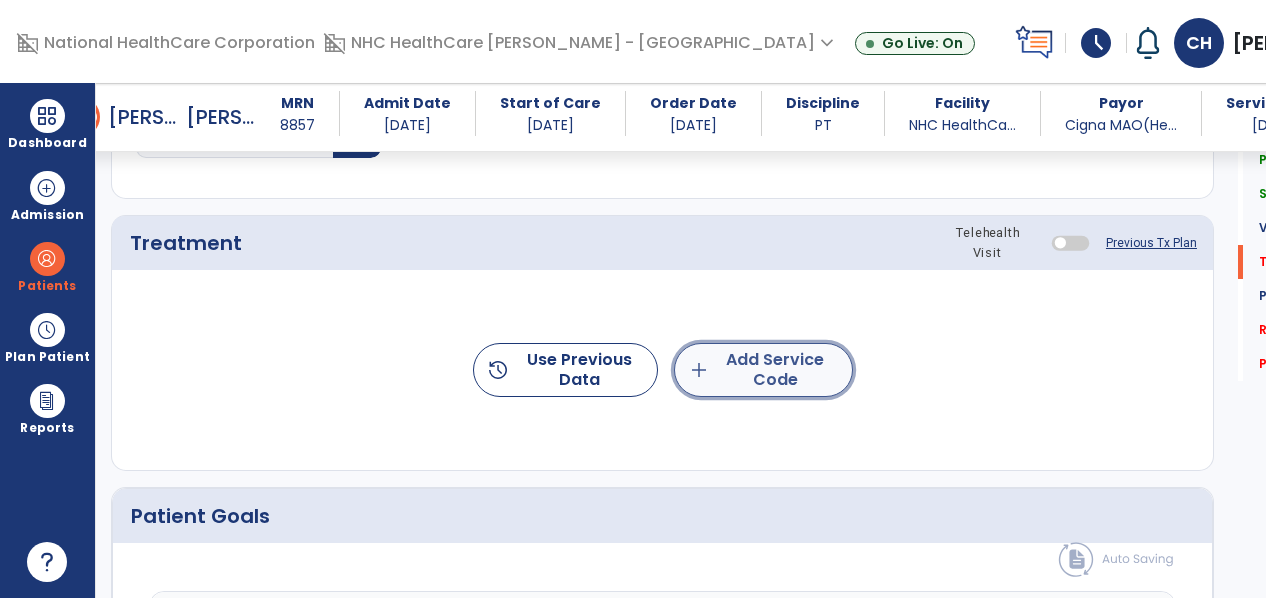 click on "add  Add Service Code" 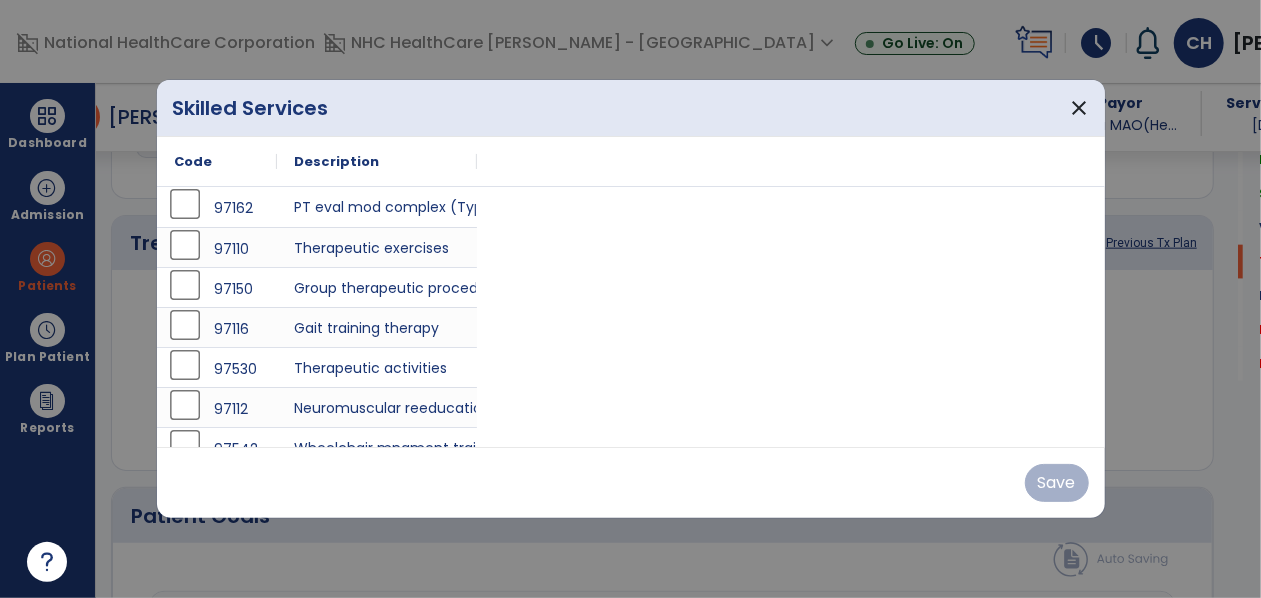 scroll, scrollTop: 1144, scrollLeft: 0, axis: vertical 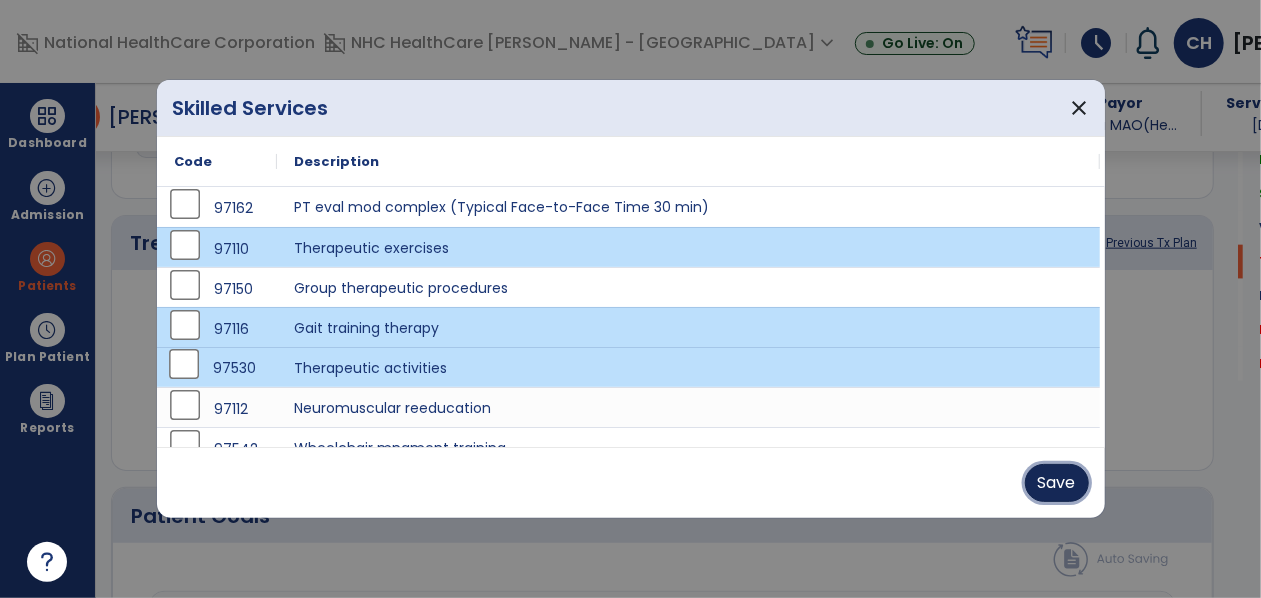 click on "Save" at bounding box center [1057, 483] 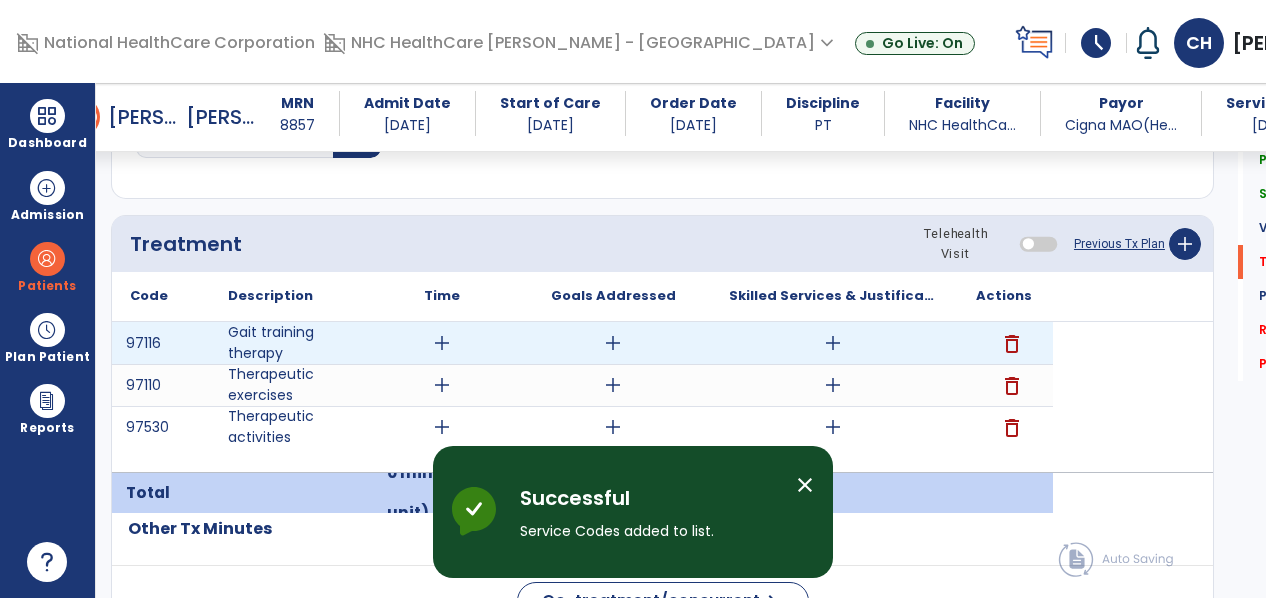 click on "add" at bounding box center (442, 343) 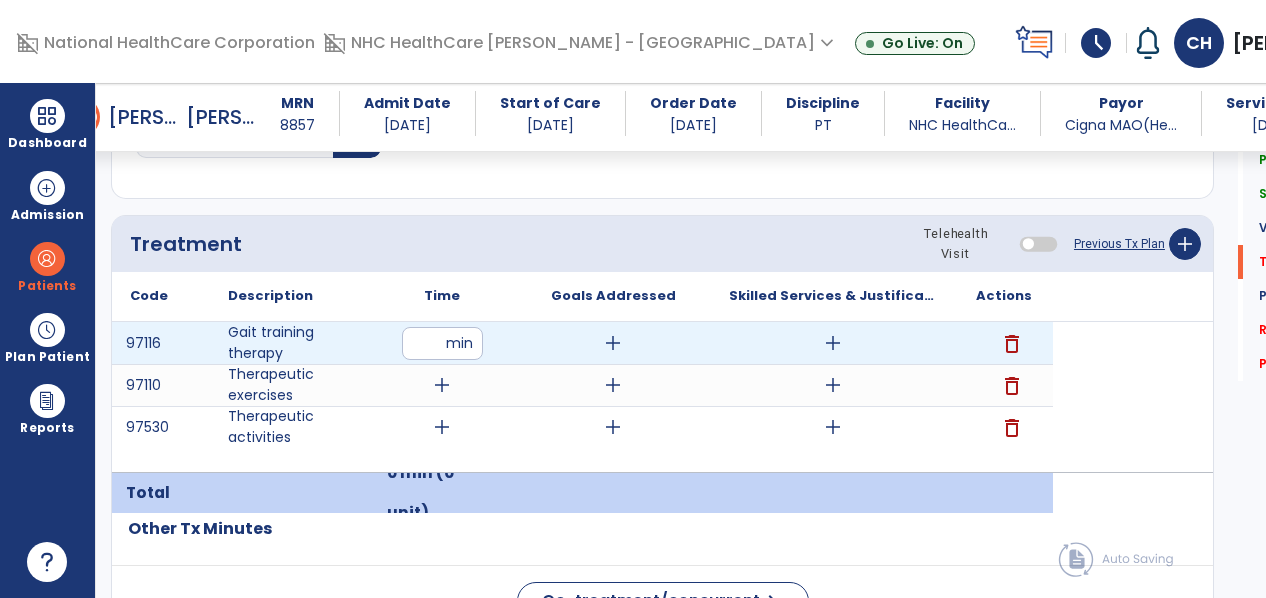 type on "**" 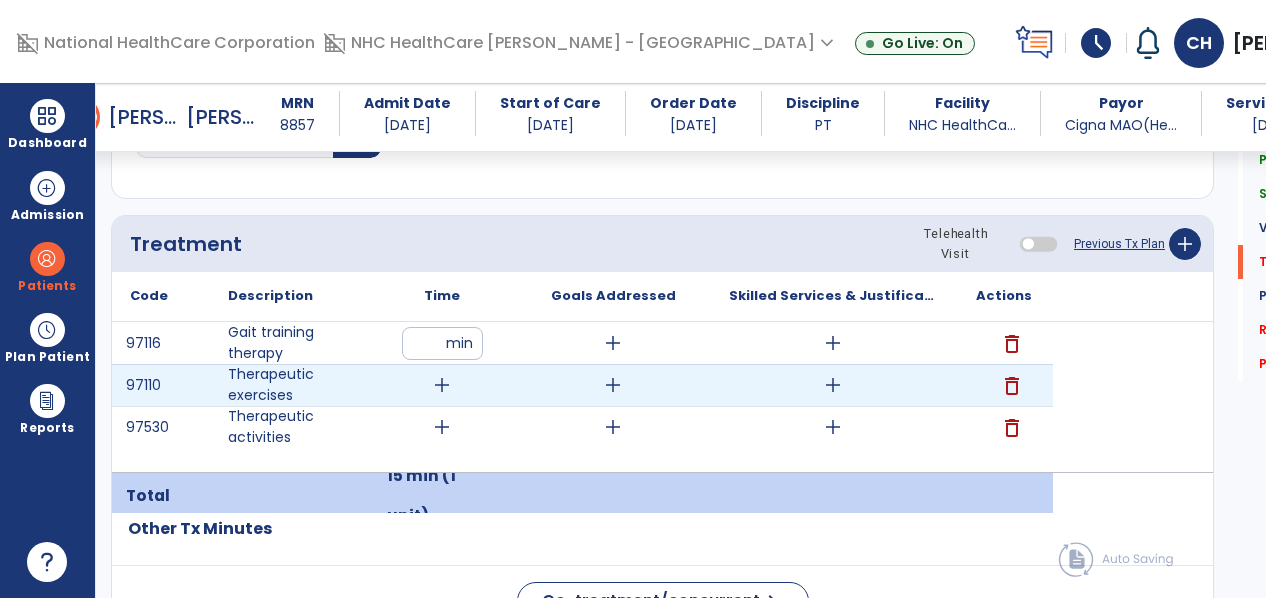 click on "add" at bounding box center (442, 385) 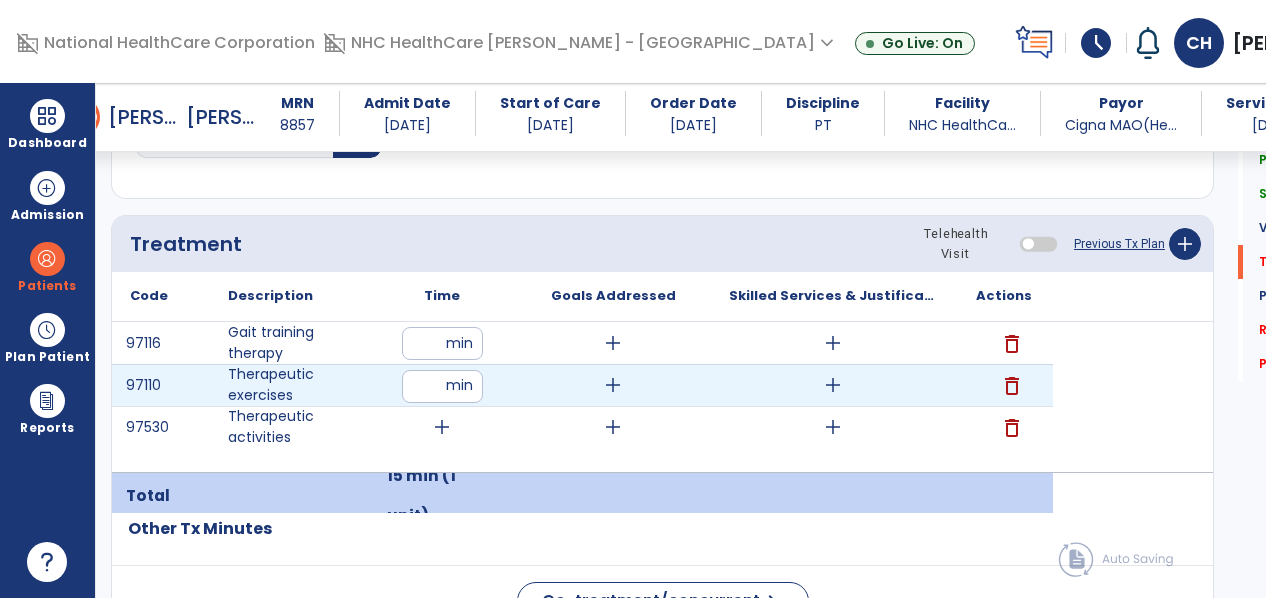 type on "**" 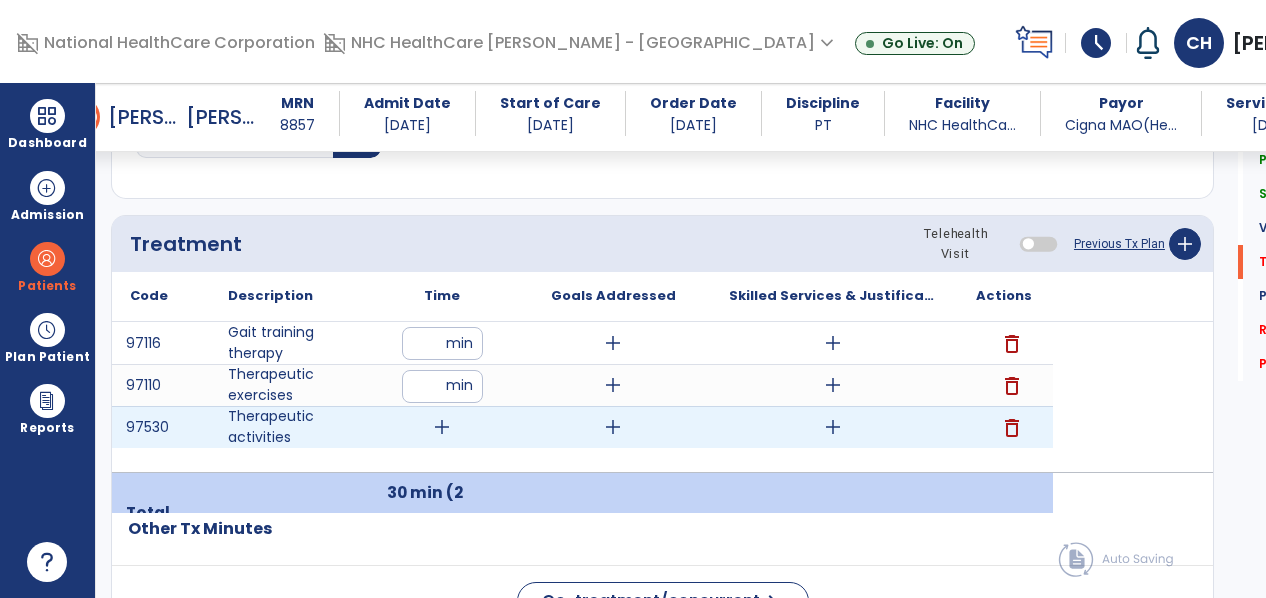 click on "add" at bounding box center (442, 427) 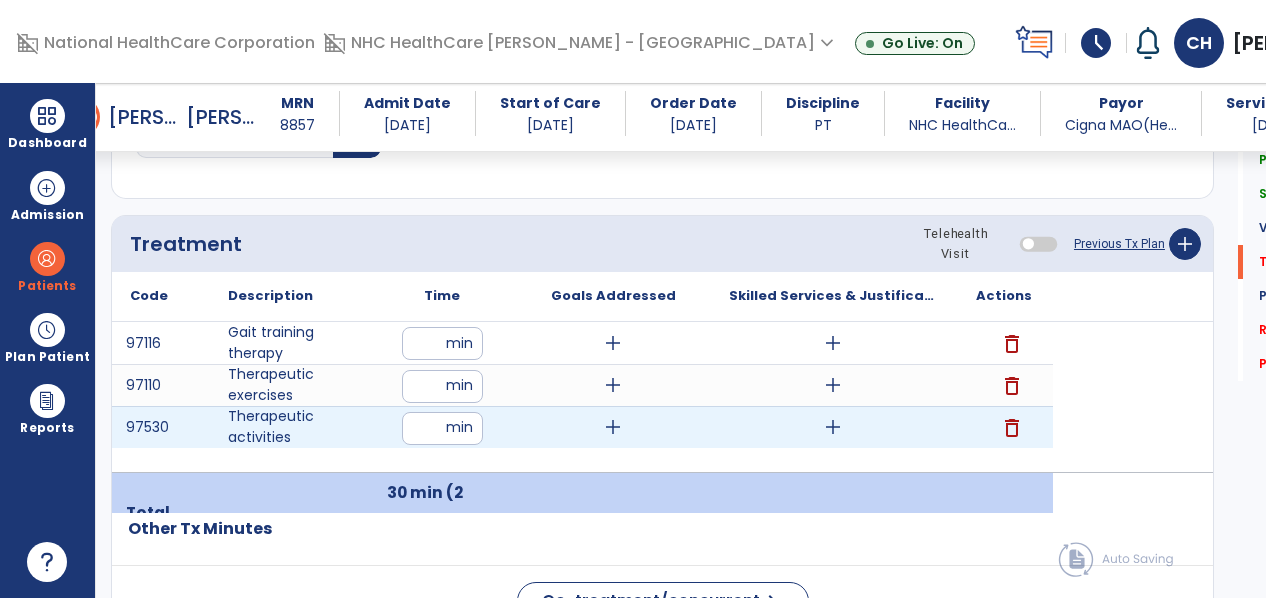 type on "**" 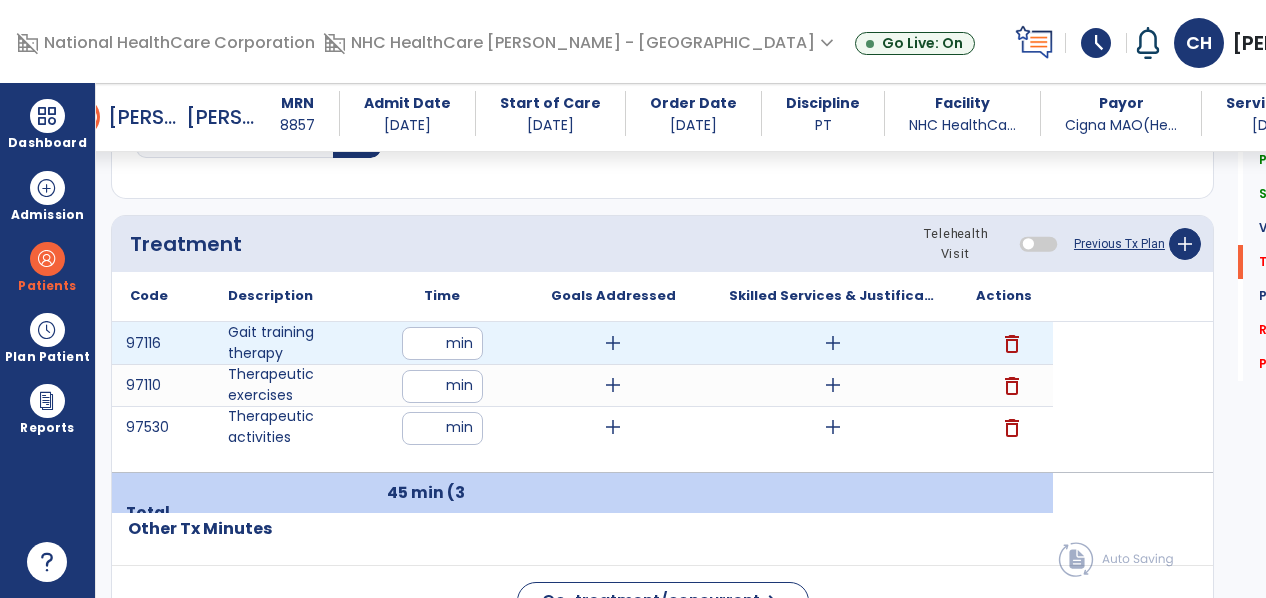 click on "add" at bounding box center [833, 343] 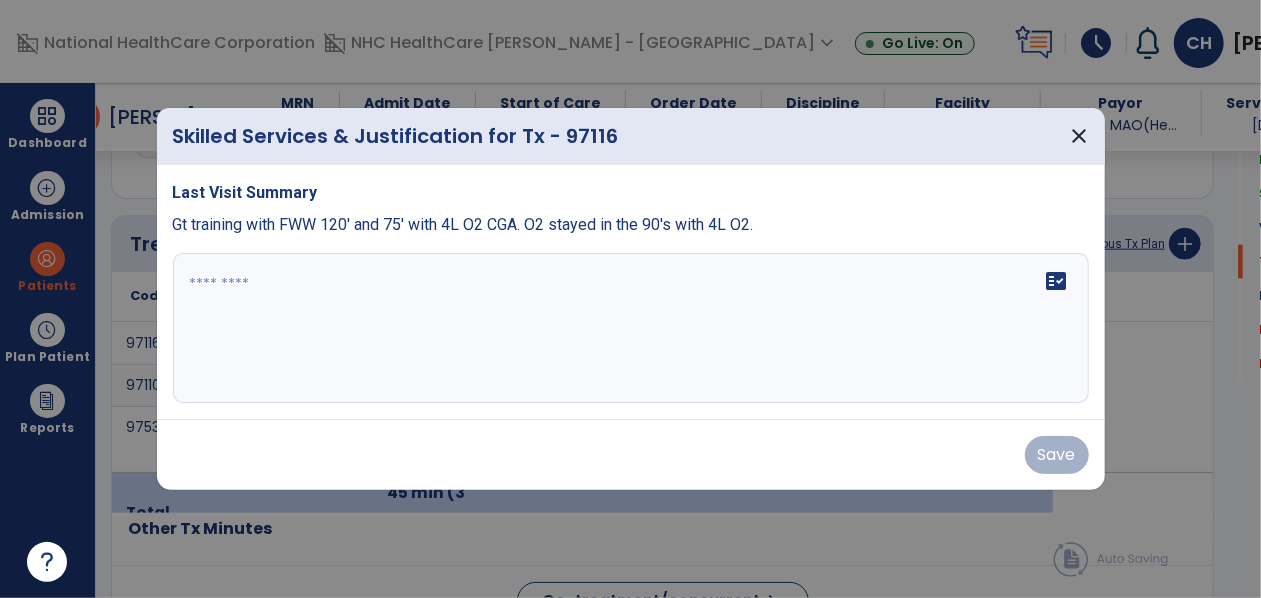 scroll, scrollTop: 1144, scrollLeft: 0, axis: vertical 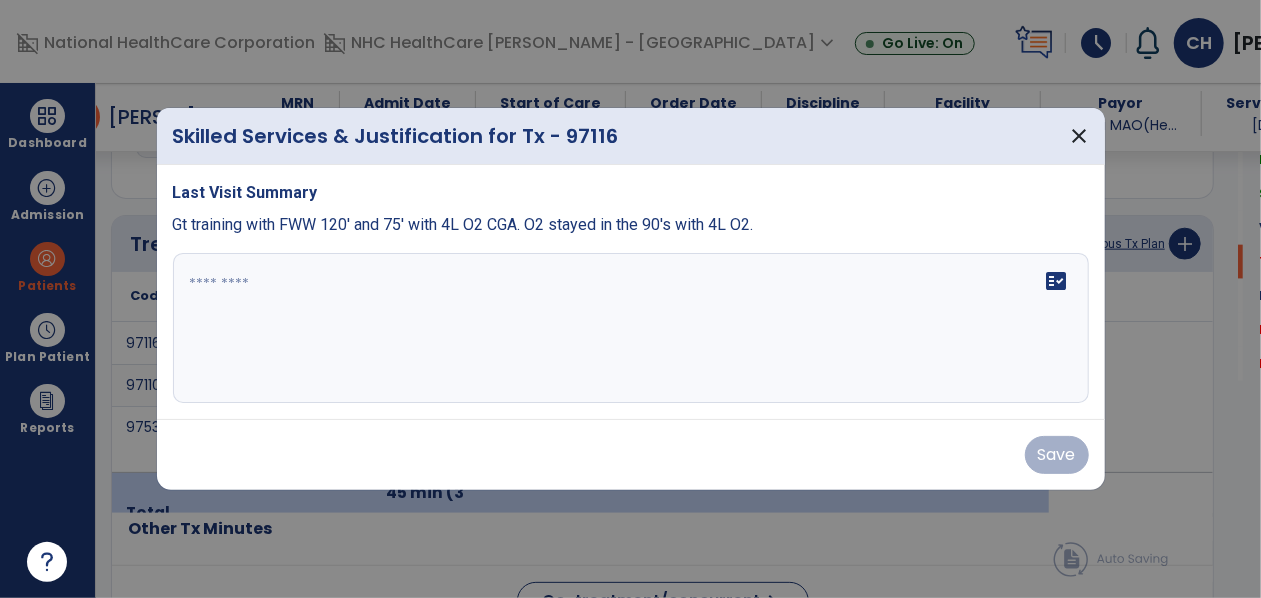click on "fact_check" at bounding box center (631, 328) 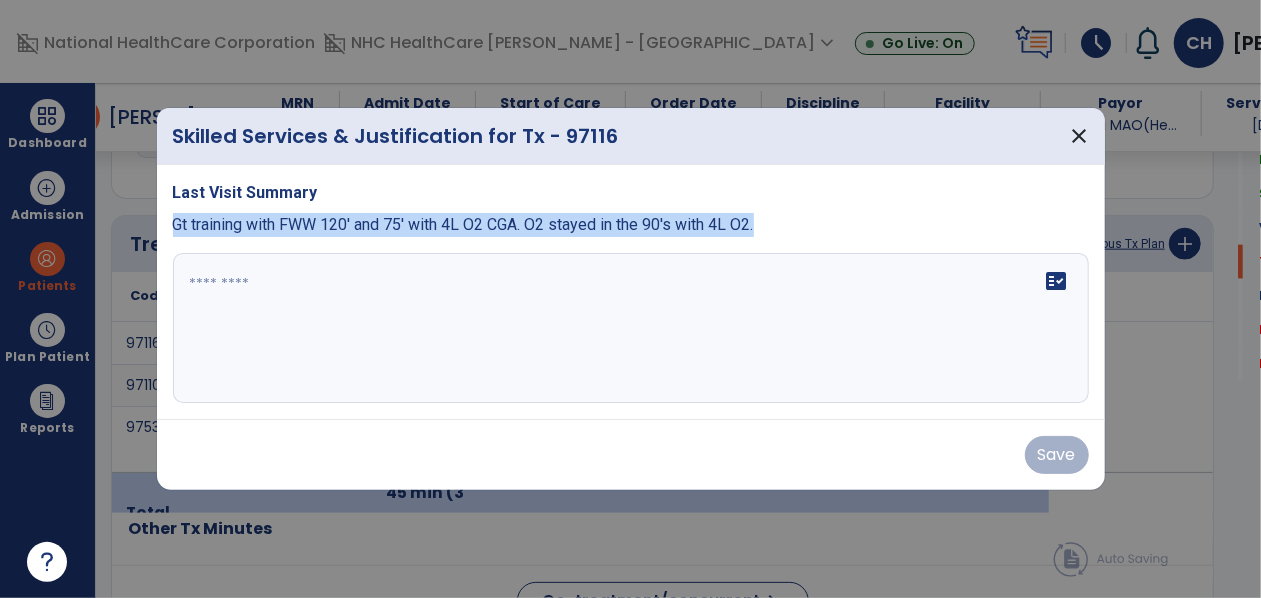 drag, startPoint x: 780, startPoint y: 224, endPoint x: 172, endPoint y: 235, distance: 608.0995 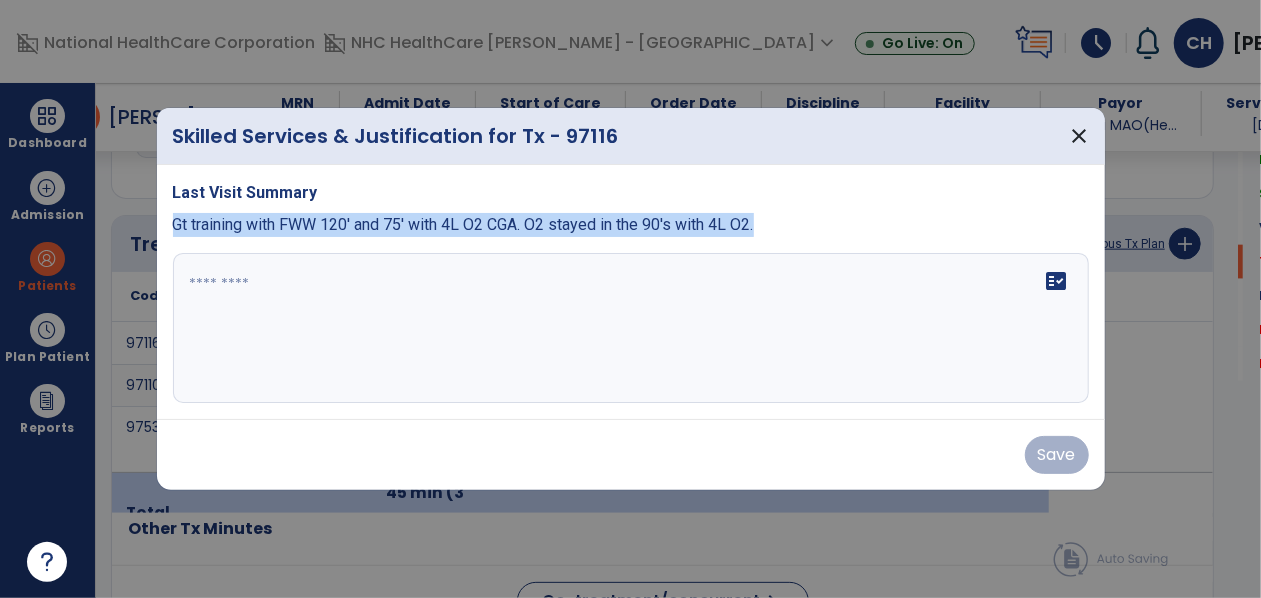 click on "Gt training with FWW 120' and 75' with 4L O2 CGA.  O2 stayed in the 90's with 4L O2." at bounding box center [631, 225] 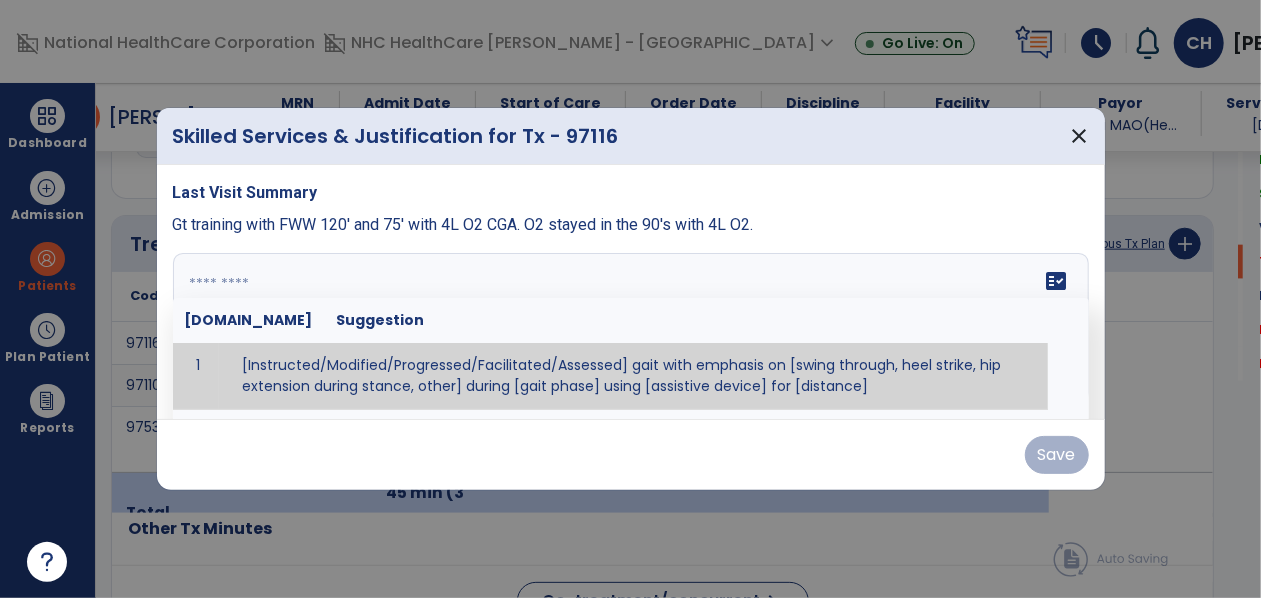 click on "fact_check  [DOMAIN_NAME] Suggestion 1 [Instructed/Modified/Progressed/Facilitated/Assessed] gait with emphasis on [swing through, heel strike, hip extension during stance, other] during [gait phase] using [assistive device] for [distance] 2 [Instructed/Modified/Progressed/Facilitated/Assessed] use of [assistive device] and [NWB, PWB, step-to gait pattern, step through gait pattern] 3 [Instructed/Modified/Progressed/Facilitated/Assessed] patient's ability to [ascend/descend # of steps, perform directional changes, walk on even/uneven surfaces, pick-up objects off floor, velocity changes, other] using [assistive device]. 4 [Instructed/Modified/Progressed/Facilitated/Assessed] pre-gait activities including [identify exercise] in order to prepare for gait training. 5" at bounding box center (631, 328) 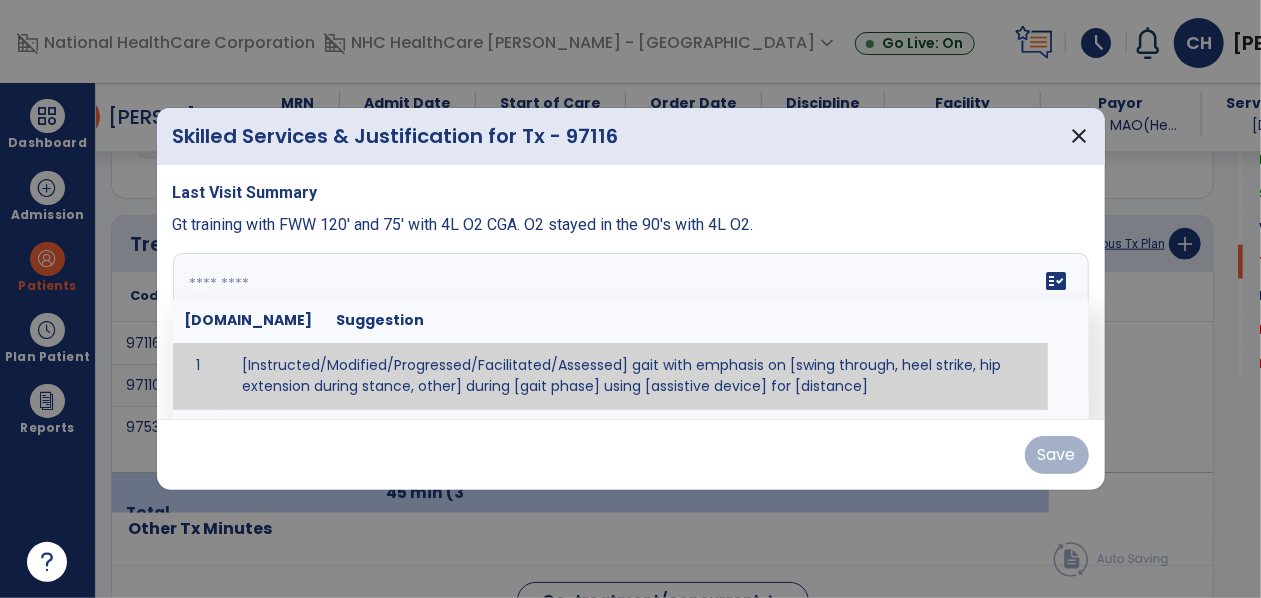 paste on "**********" 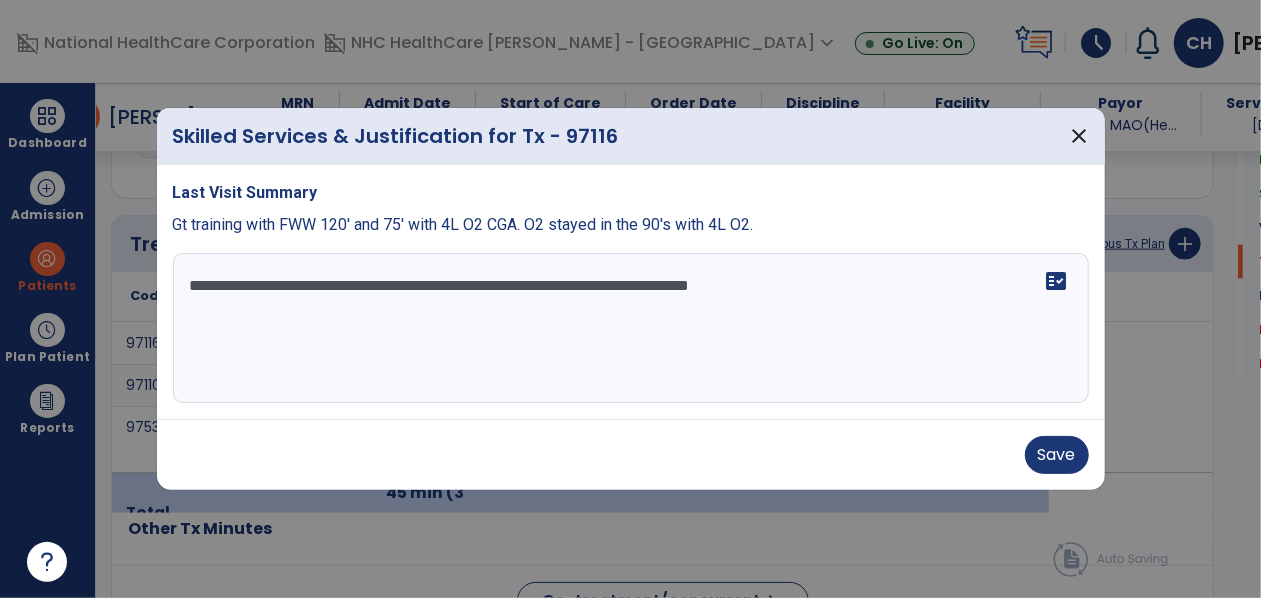 click on "**********" at bounding box center (631, 328) 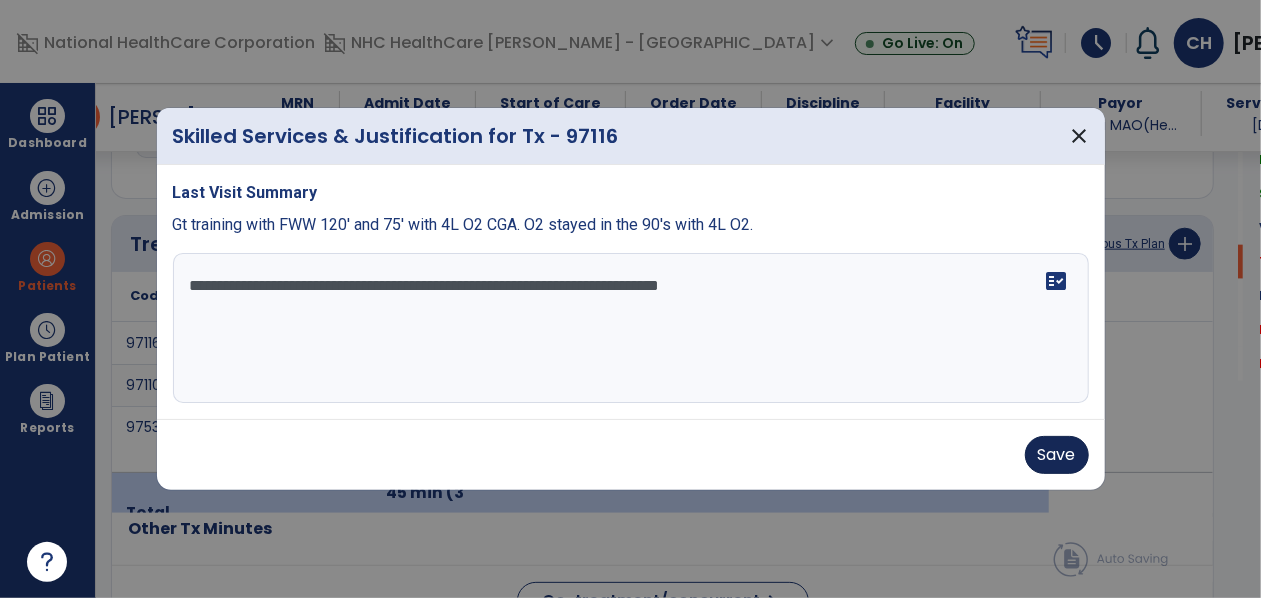 type on "**********" 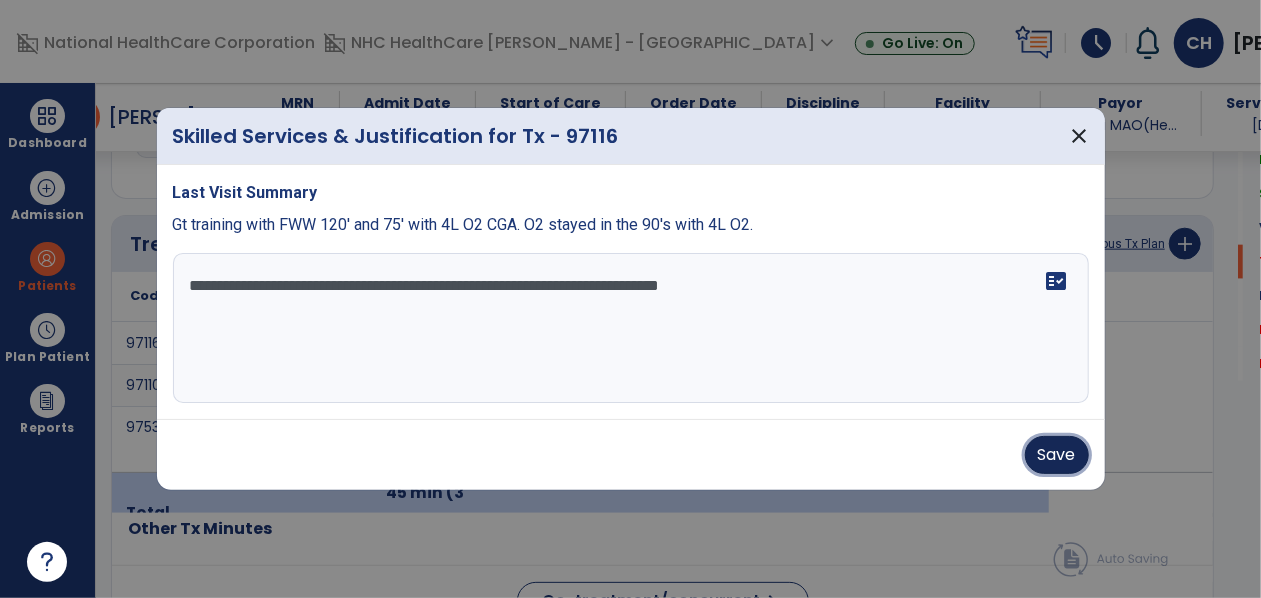 click on "Save" at bounding box center (1057, 455) 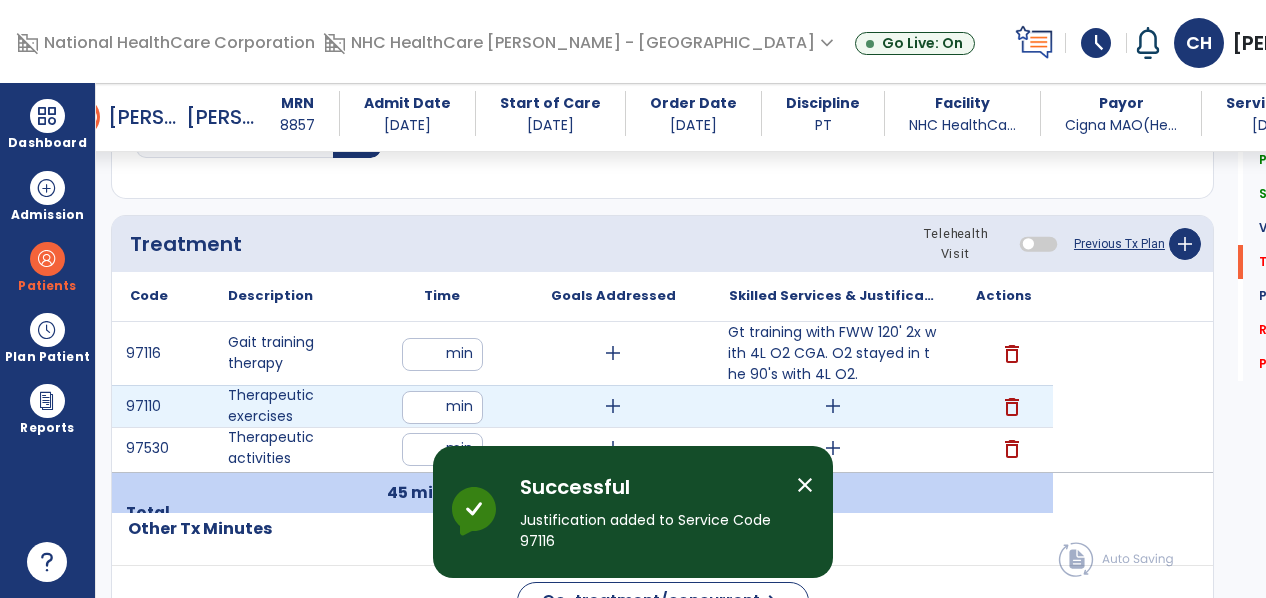 click on "add" at bounding box center (833, 406) 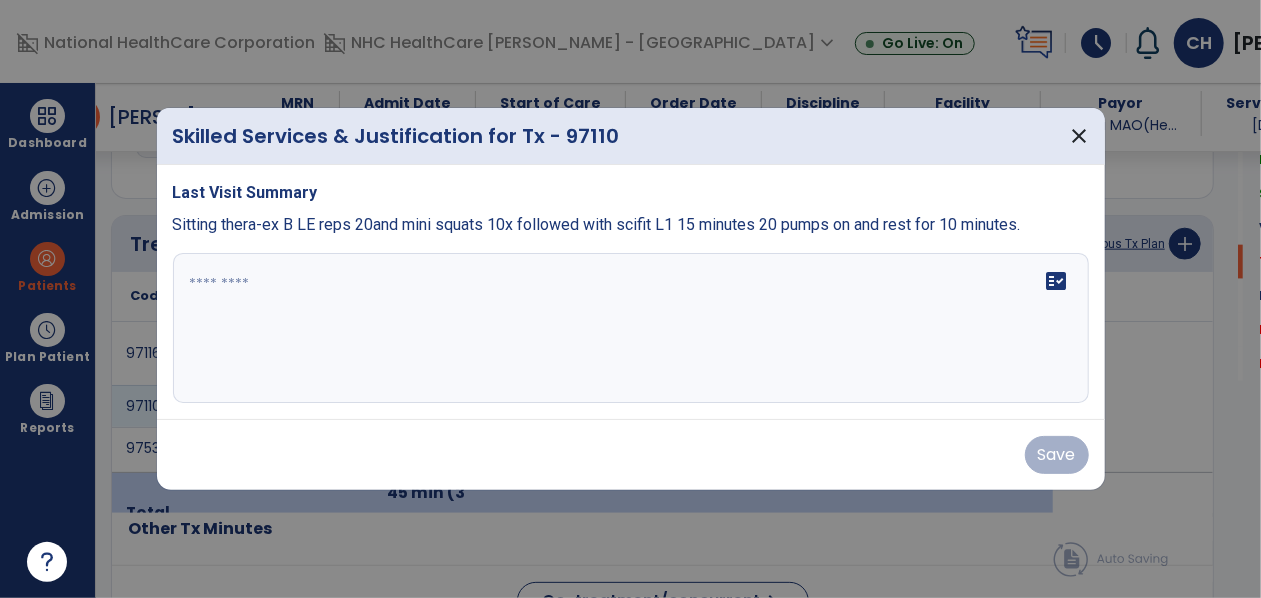 scroll, scrollTop: 1144, scrollLeft: 0, axis: vertical 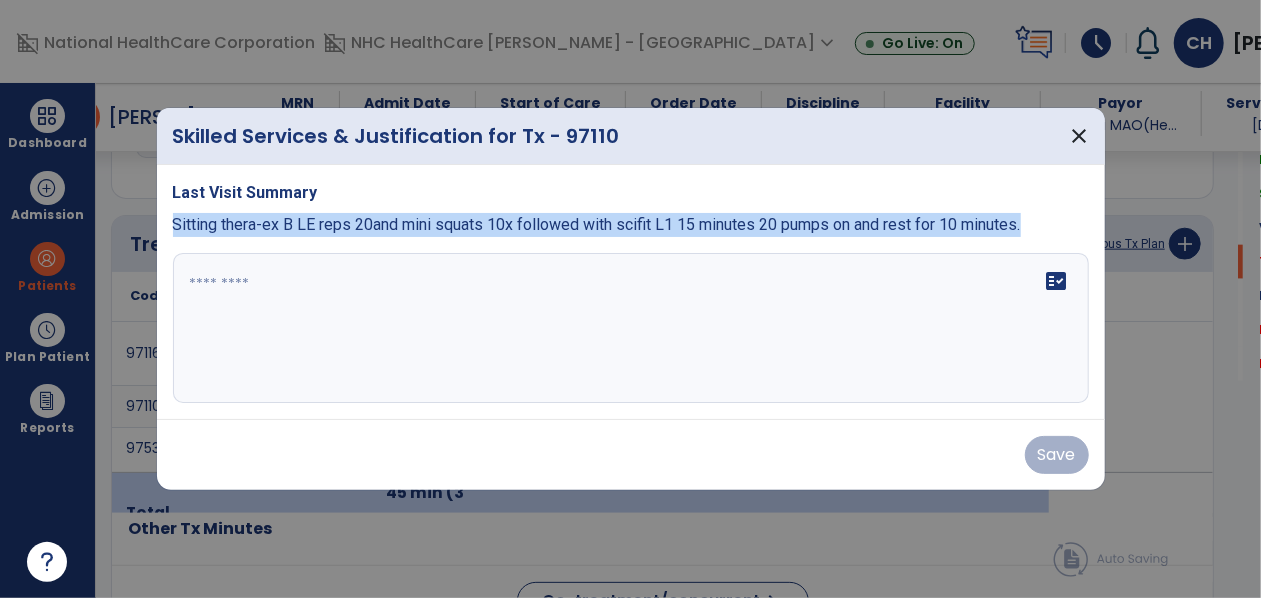 drag, startPoint x: 1028, startPoint y: 227, endPoint x: 164, endPoint y: 236, distance: 864.0469 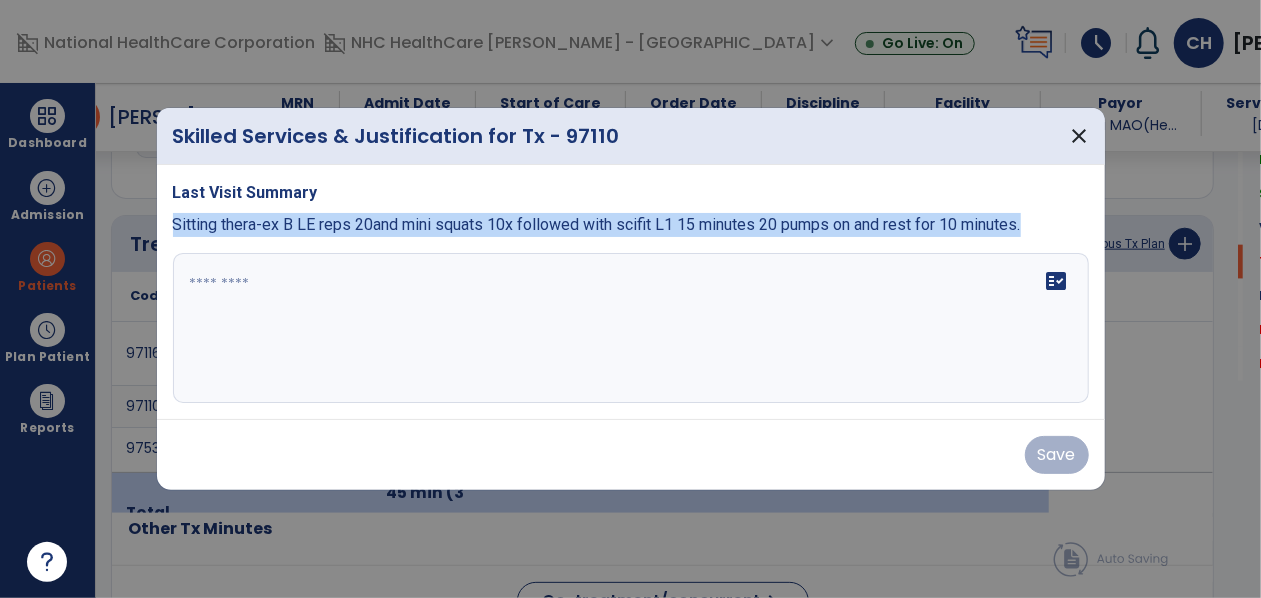 click on "Last Visit Summary Sitting thera-ex B LE reps 20and mini squats 10x followed with scifit L1 15 minutes 20 pumps on and rest for 10 minutes.   fact_check" at bounding box center (631, 292) 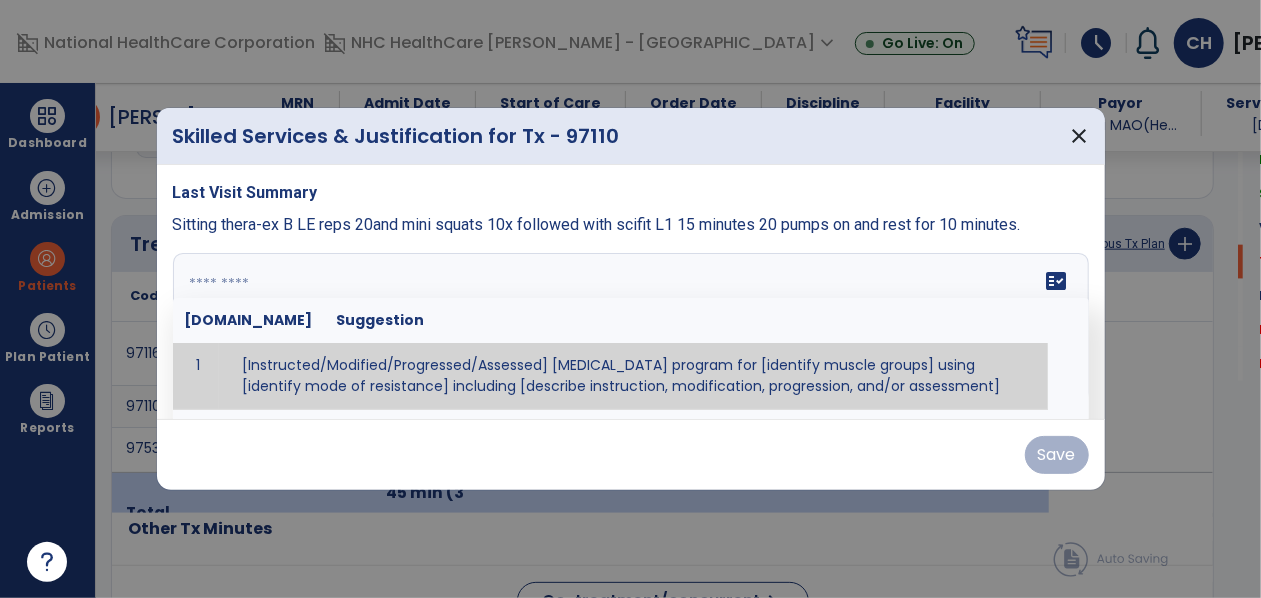 click at bounding box center [629, 328] 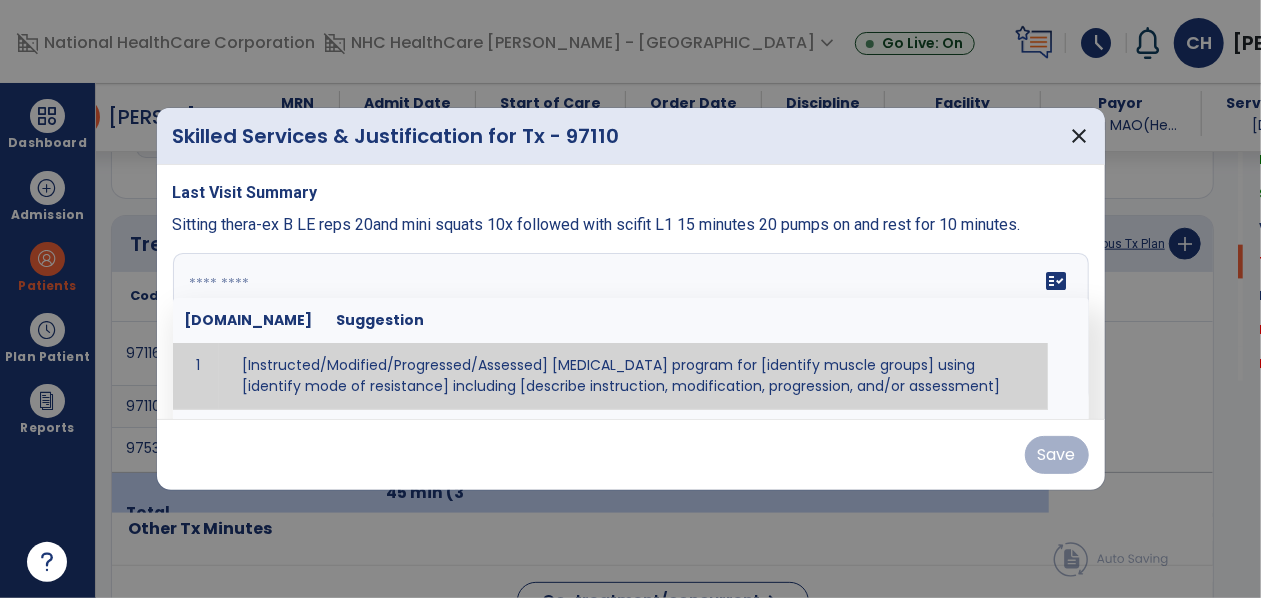 paste on "**********" 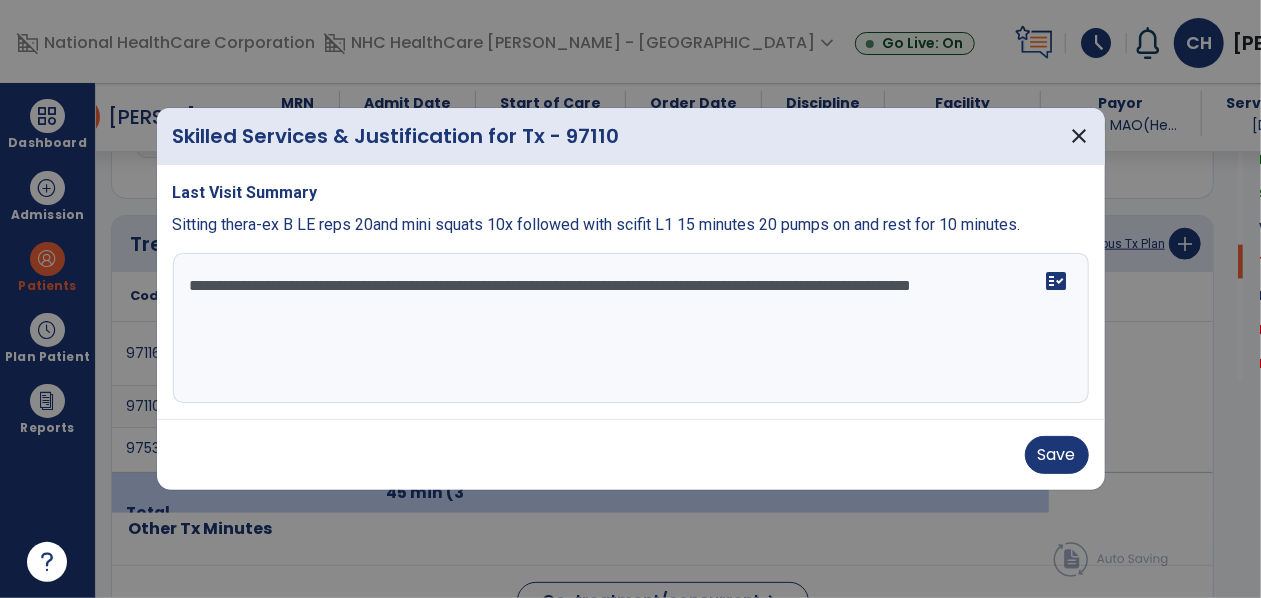 click on "**********" at bounding box center [631, 328] 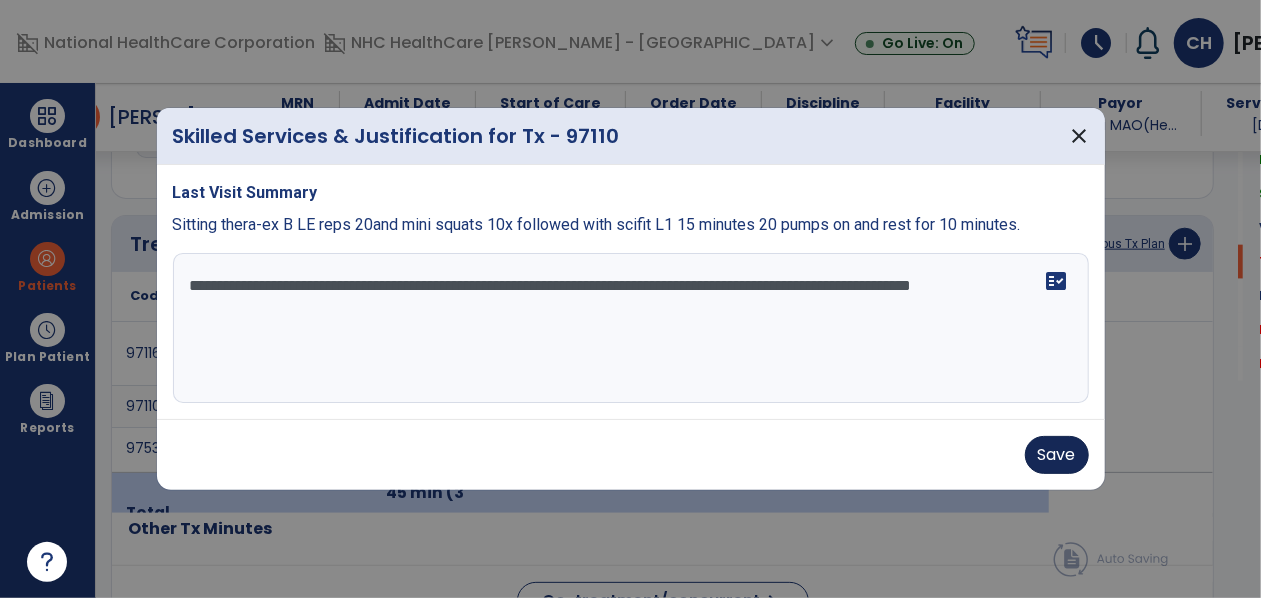 type on "**********" 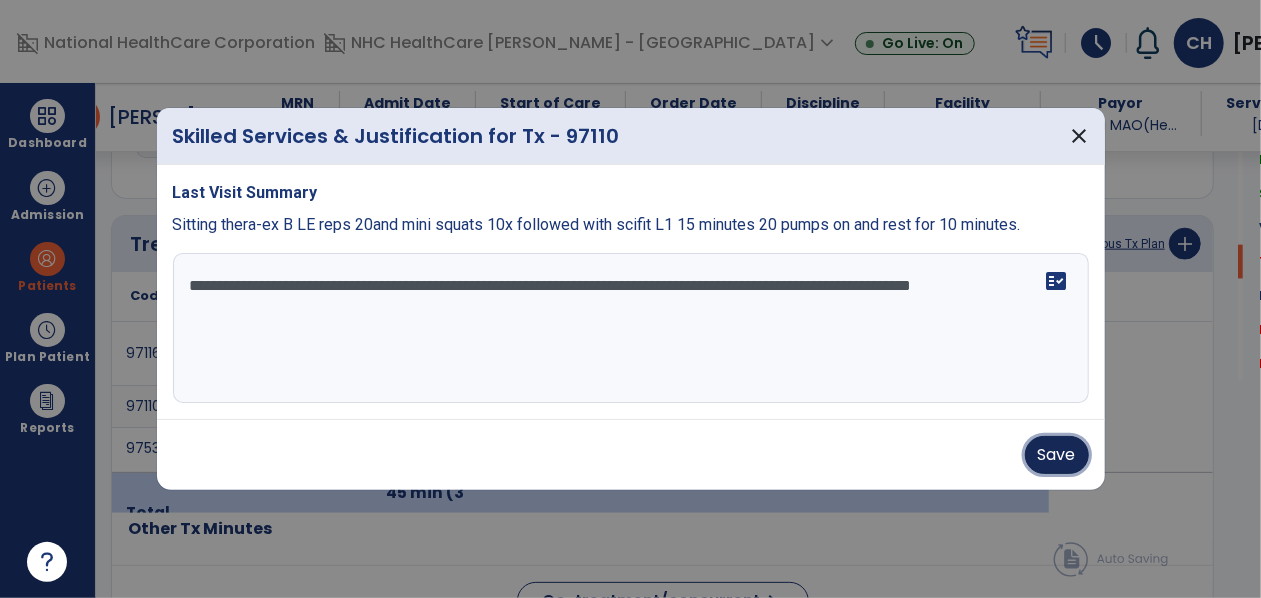 click on "Save" at bounding box center [1057, 455] 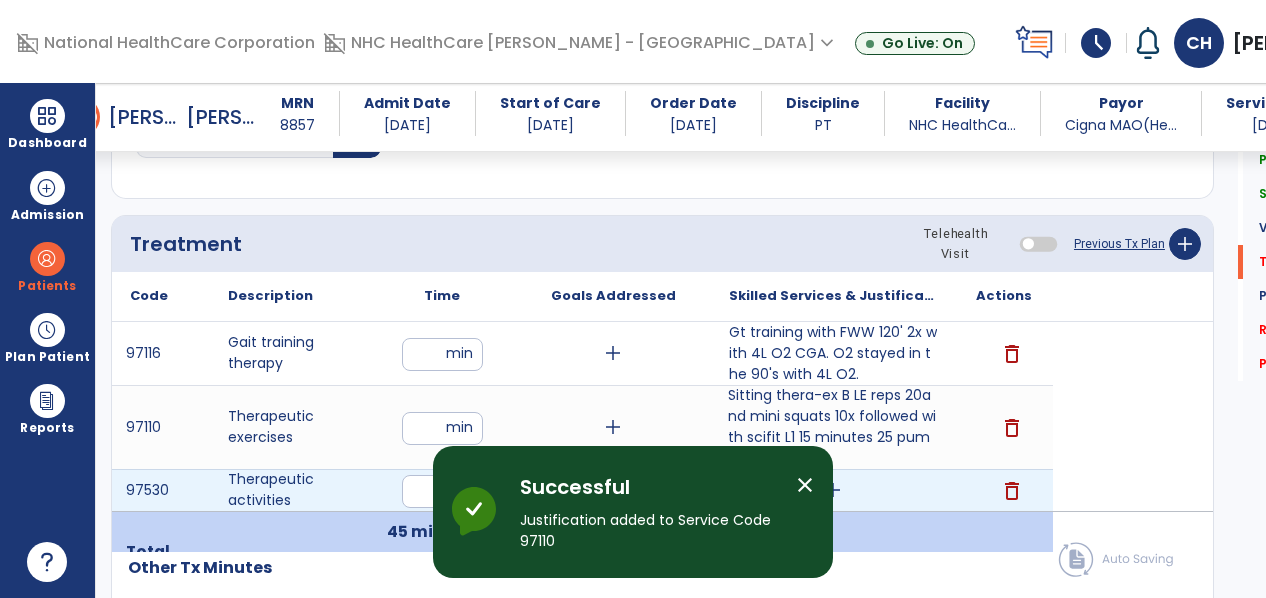 click on "add" at bounding box center [833, 490] 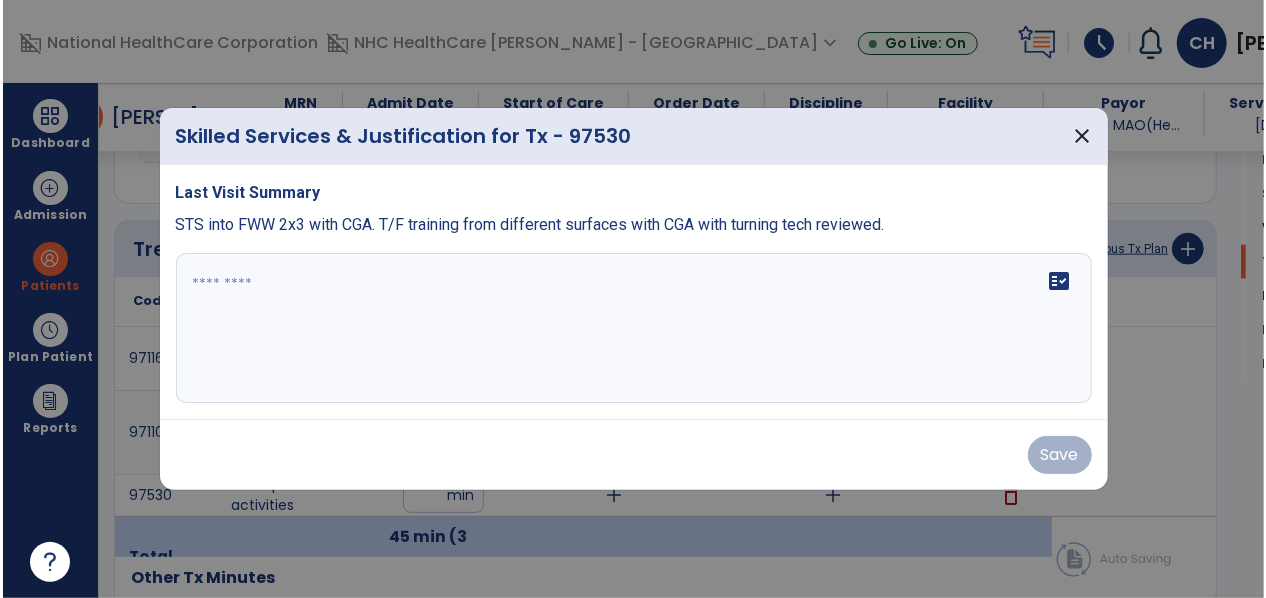 scroll, scrollTop: 1144, scrollLeft: 0, axis: vertical 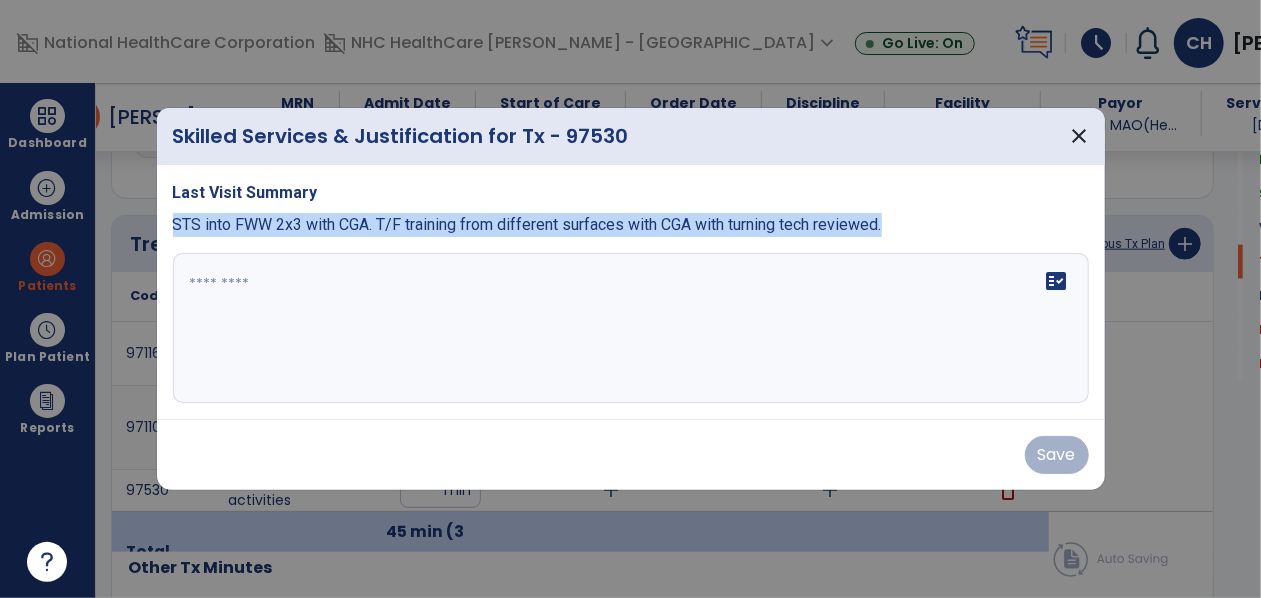drag, startPoint x: 891, startPoint y: 221, endPoint x: 172, endPoint y: 227, distance: 719.025 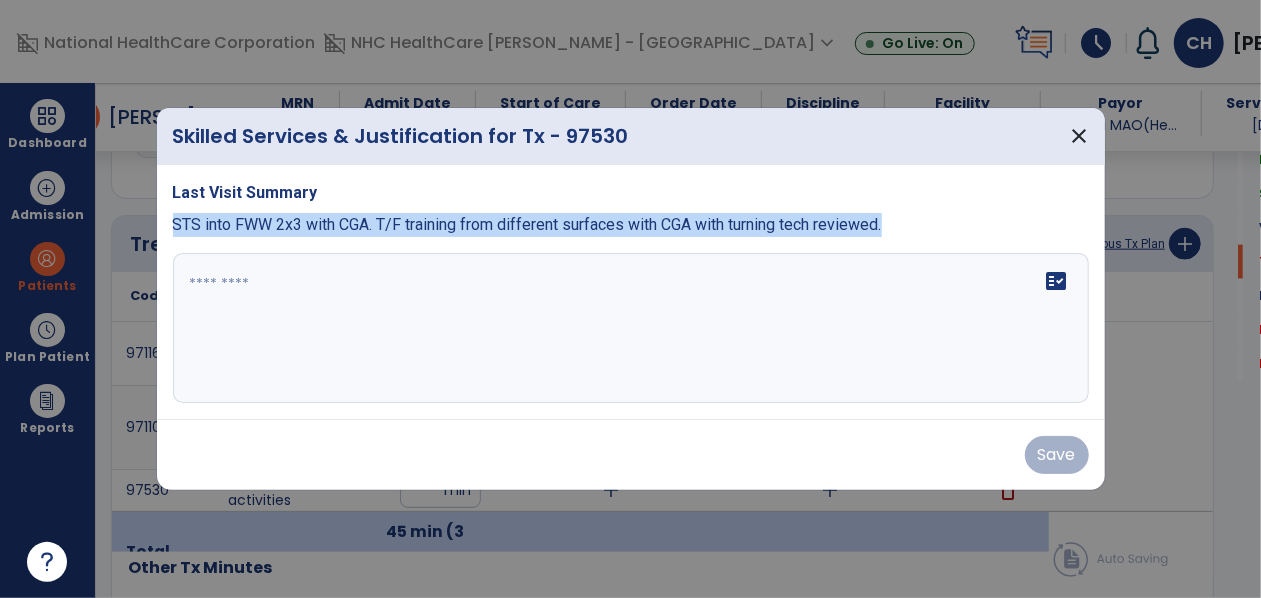 click on "STS into FWW 2x3 with CGA.  T/F training from different surfaces with CGA with turning tech reviewed." at bounding box center (631, 225) 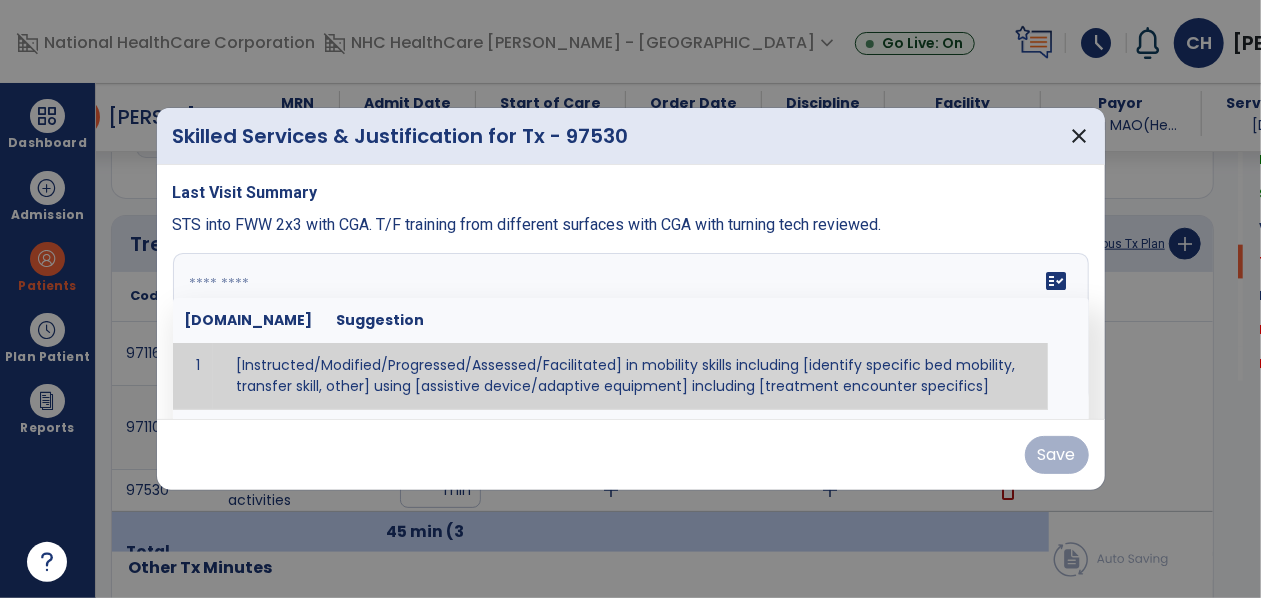 click at bounding box center [631, 328] 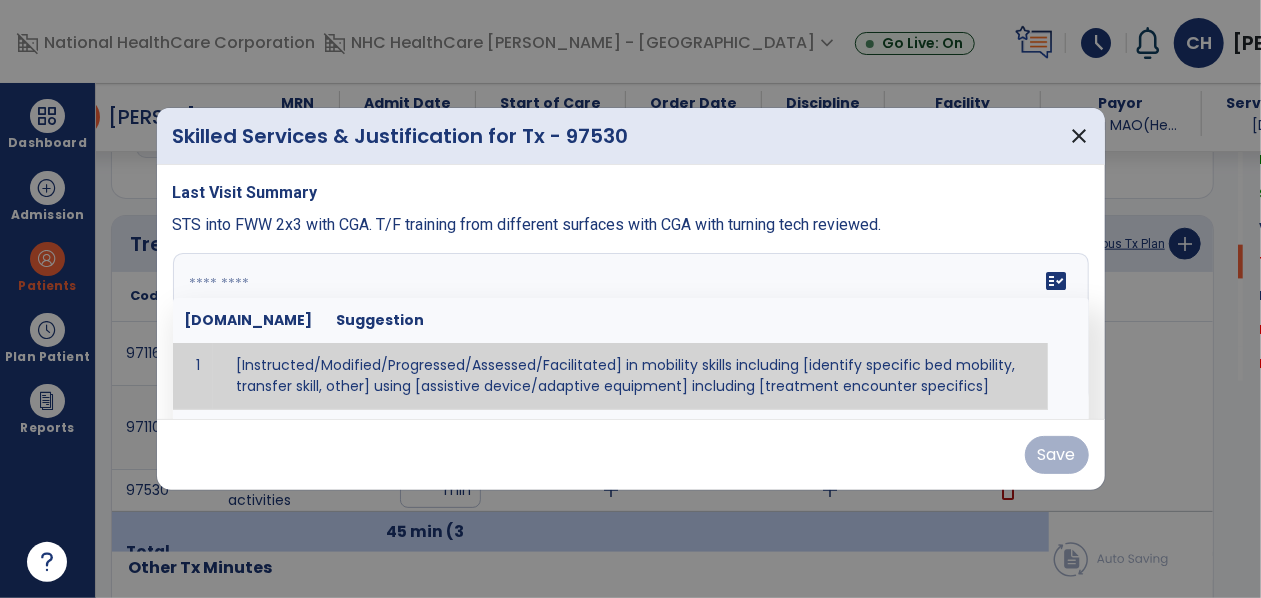 paste on "**********" 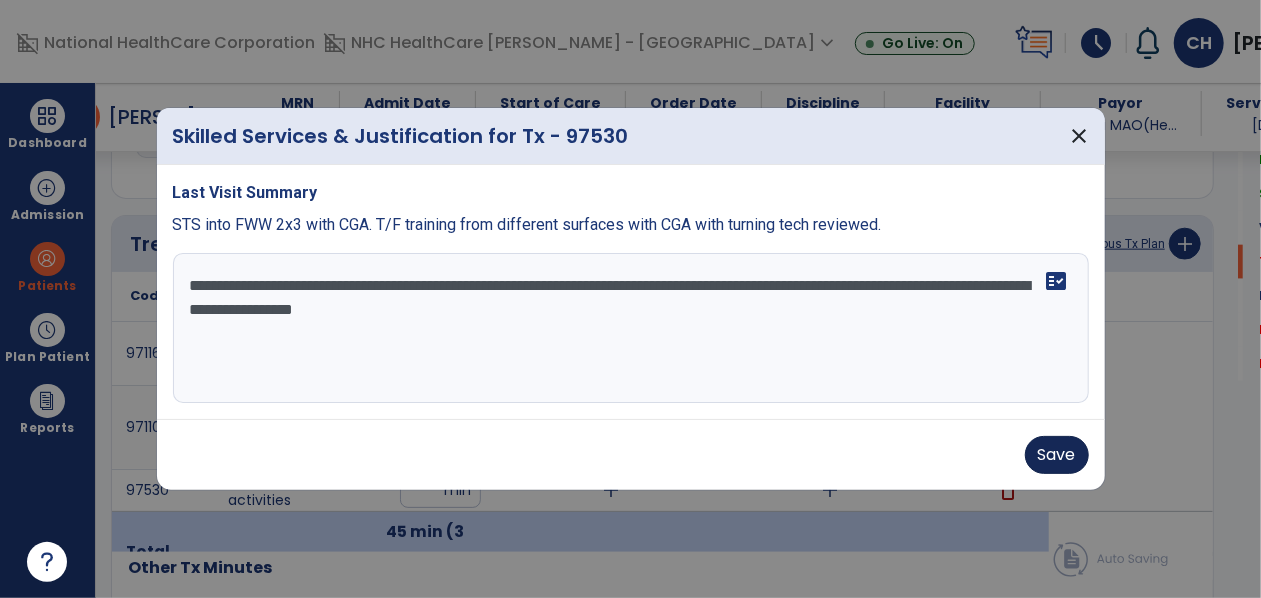 type on "**********" 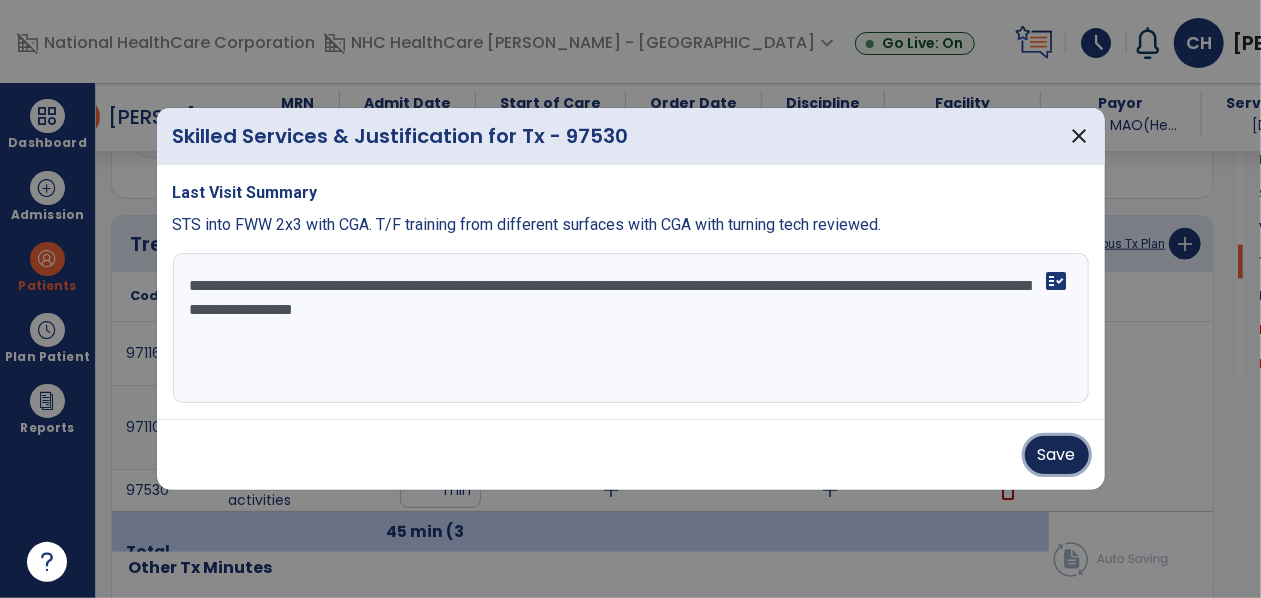 click on "Save" at bounding box center (1057, 455) 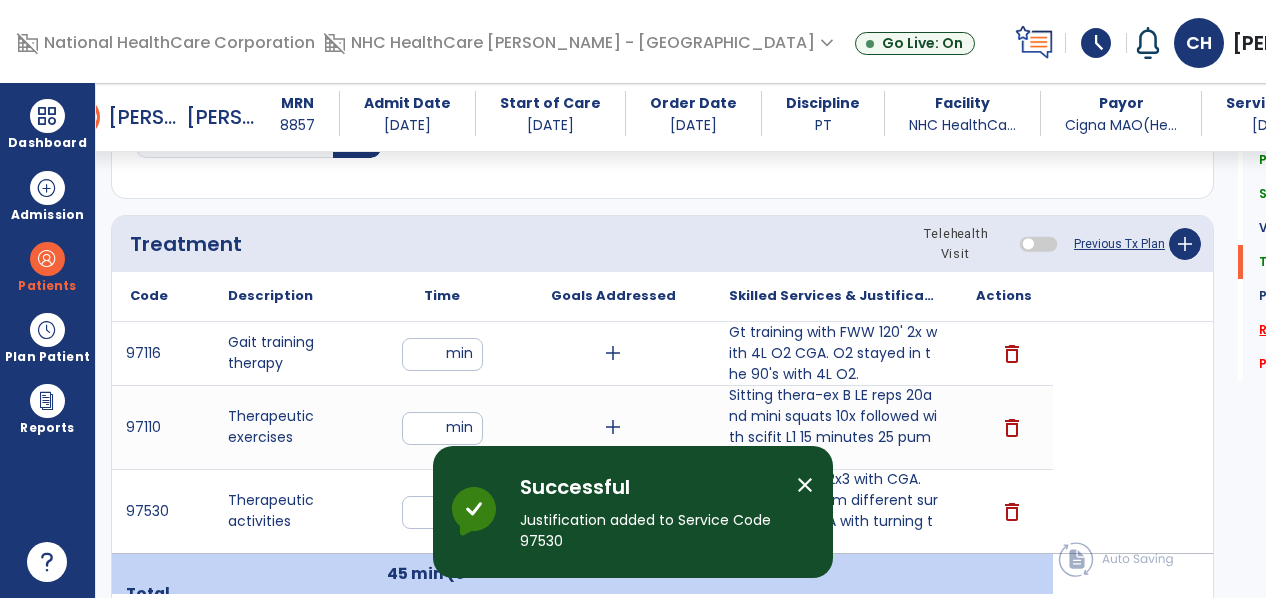 click on "Response To Treatment   *" 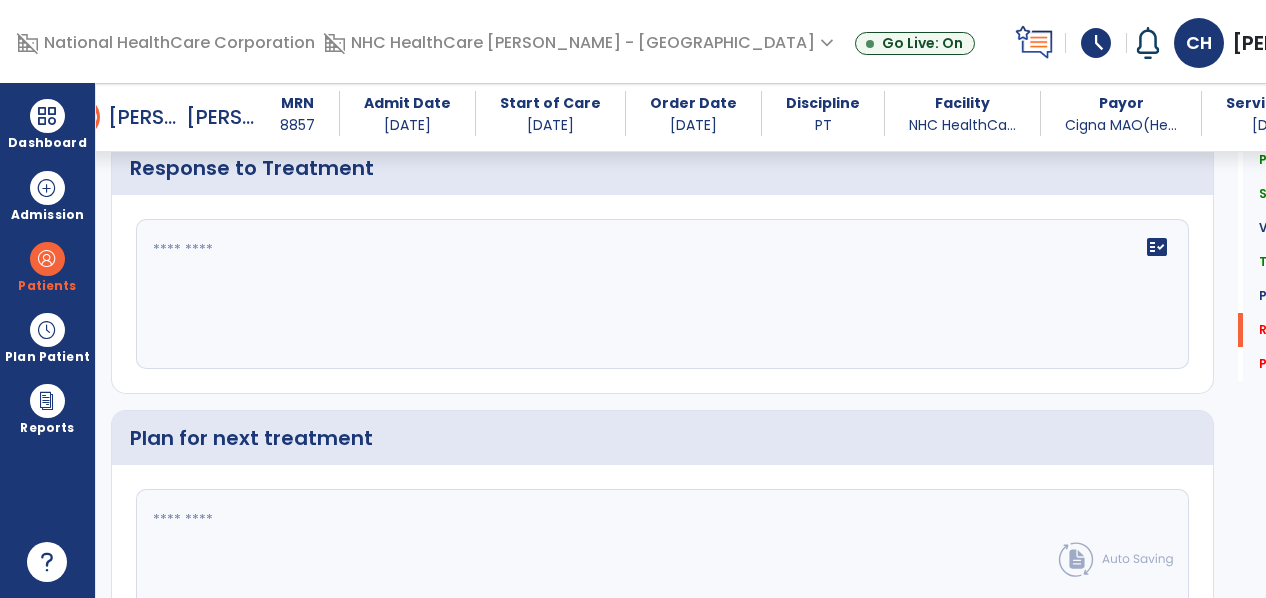 scroll, scrollTop: 2768, scrollLeft: 0, axis: vertical 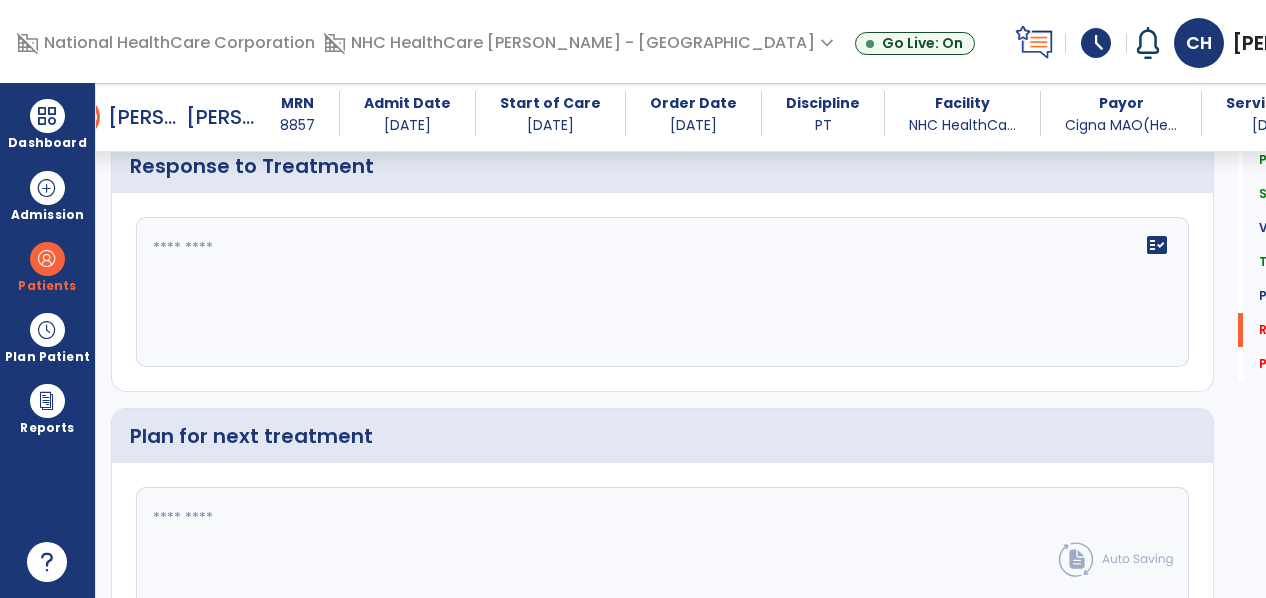 click on "fact_check" 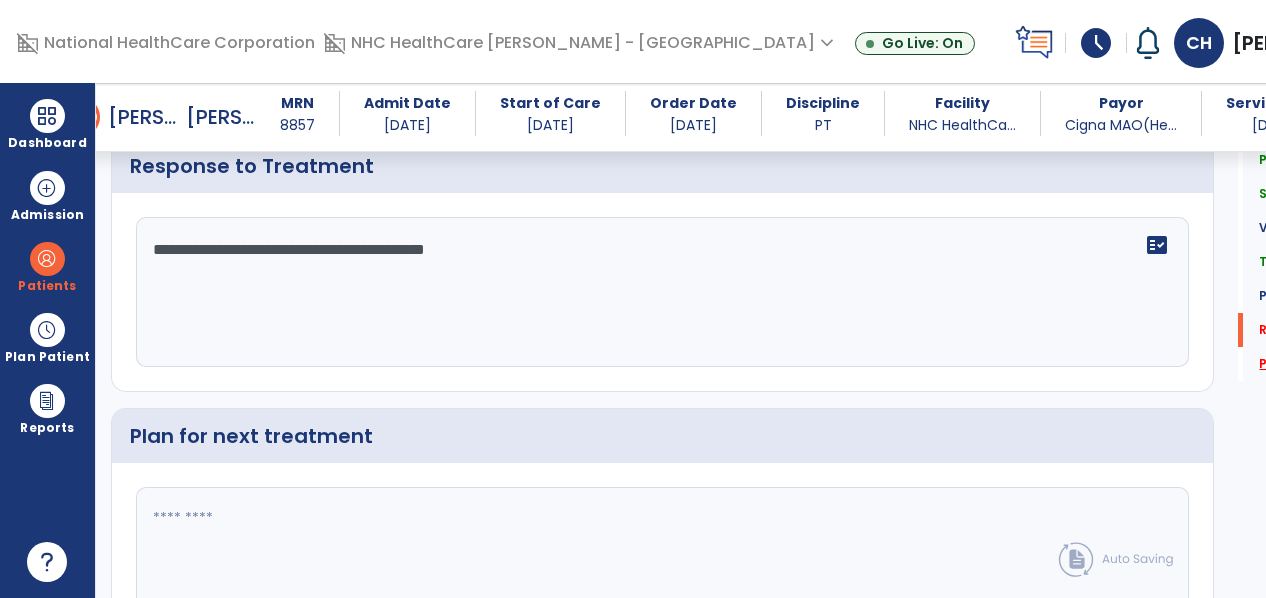 type on "**********" 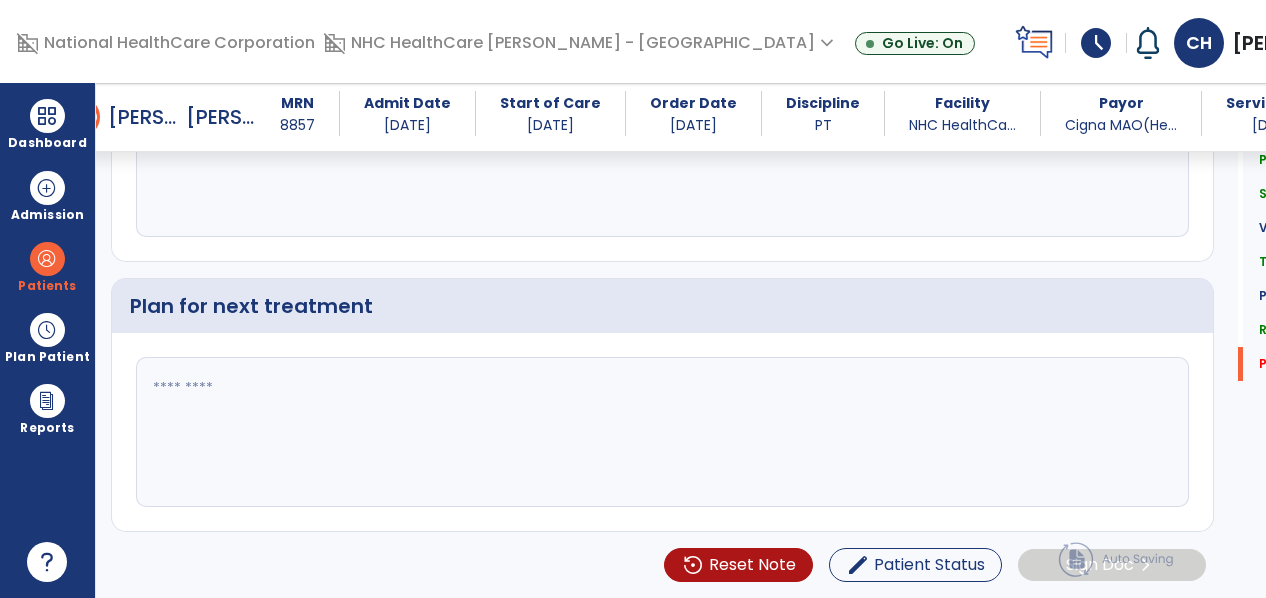 scroll, scrollTop: 2971, scrollLeft: 0, axis: vertical 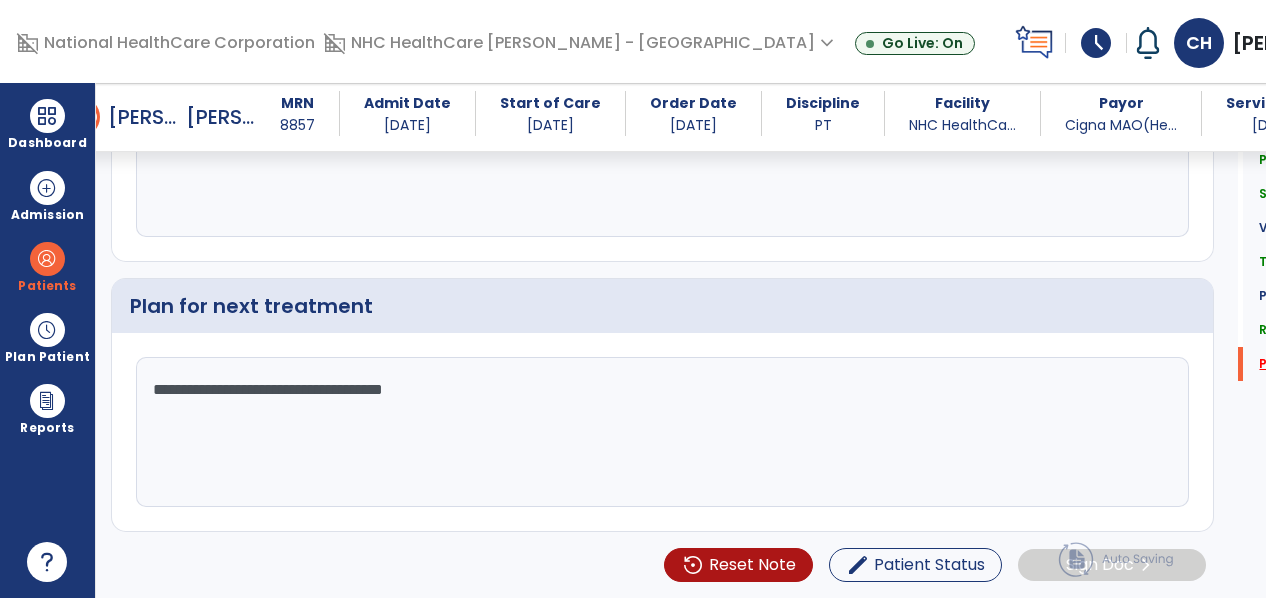 type on "**********" 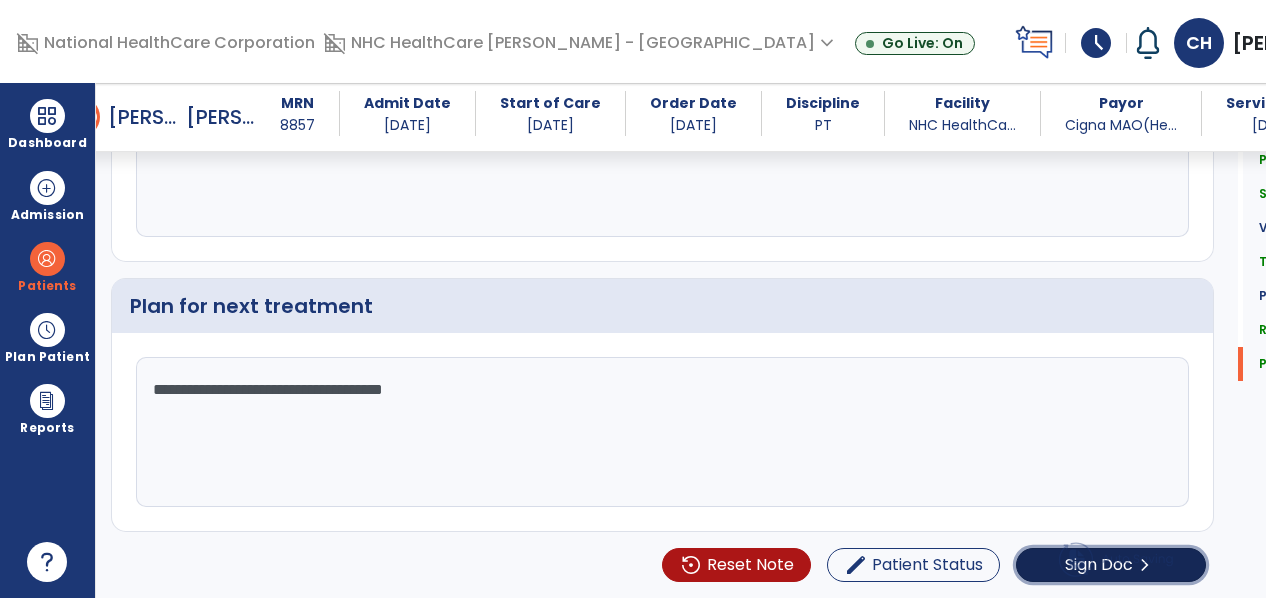 click on "chevron_right" 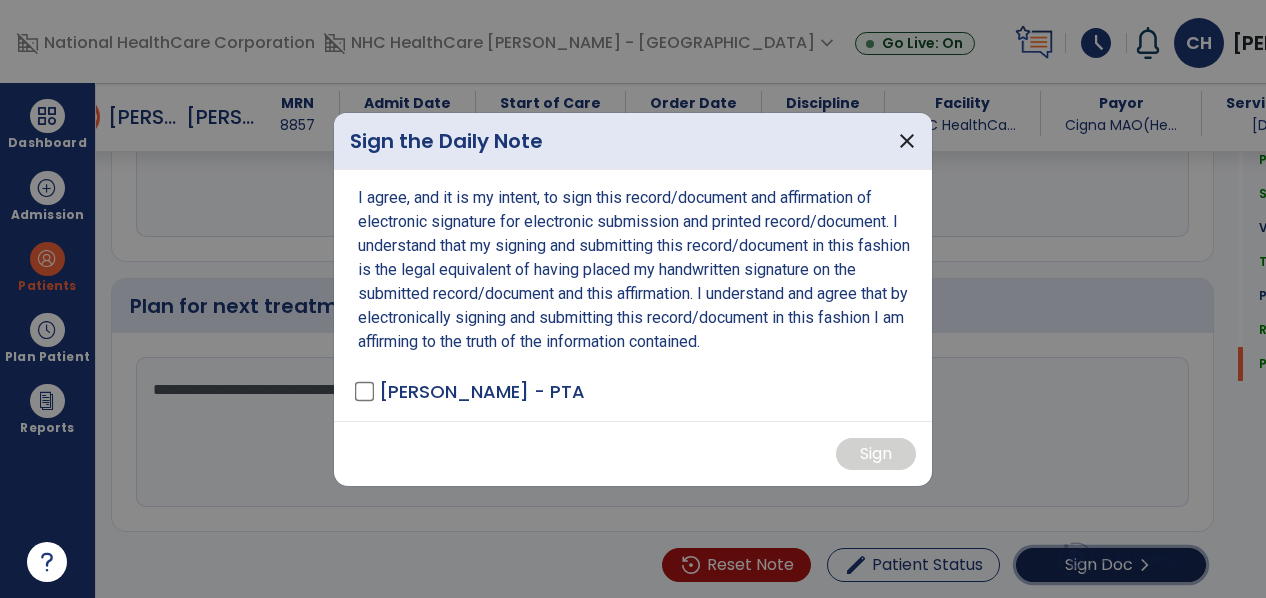 scroll, scrollTop: 2971, scrollLeft: 0, axis: vertical 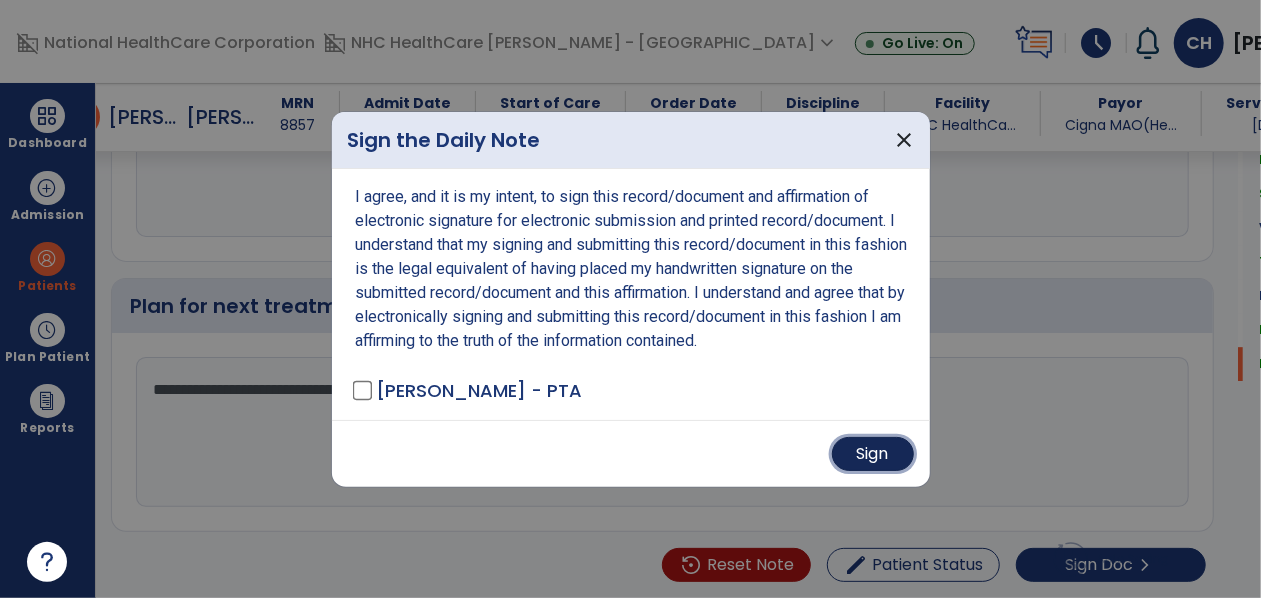 click on "Sign" at bounding box center (873, 454) 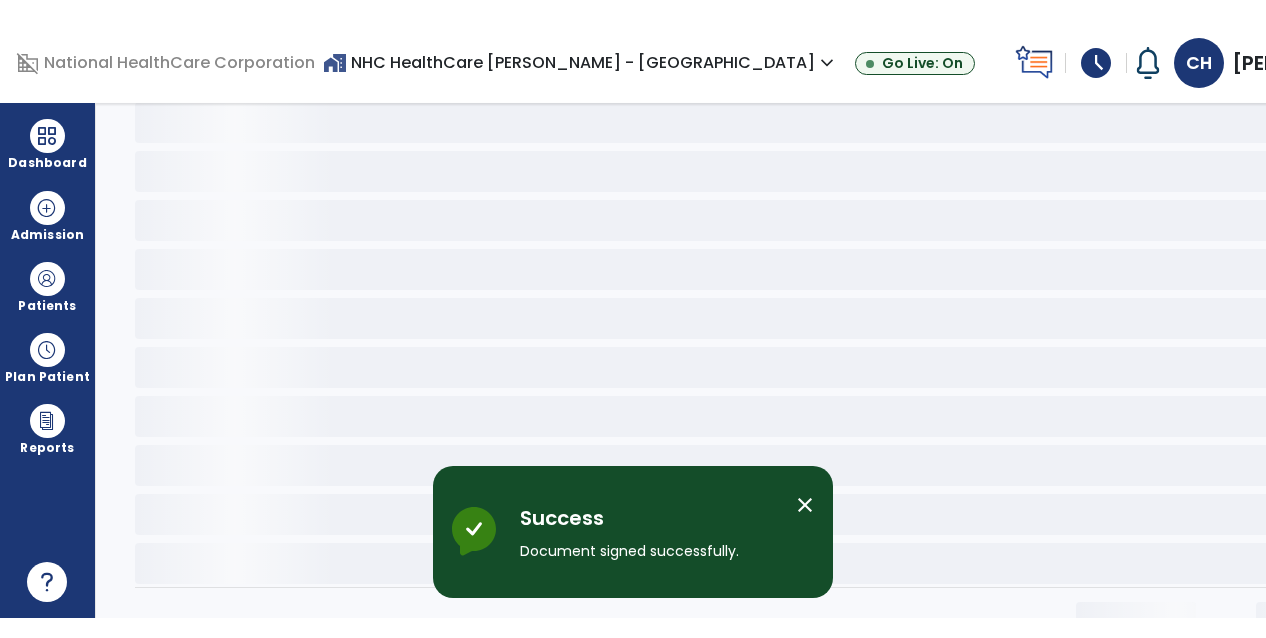 scroll, scrollTop: 0, scrollLeft: 0, axis: both 